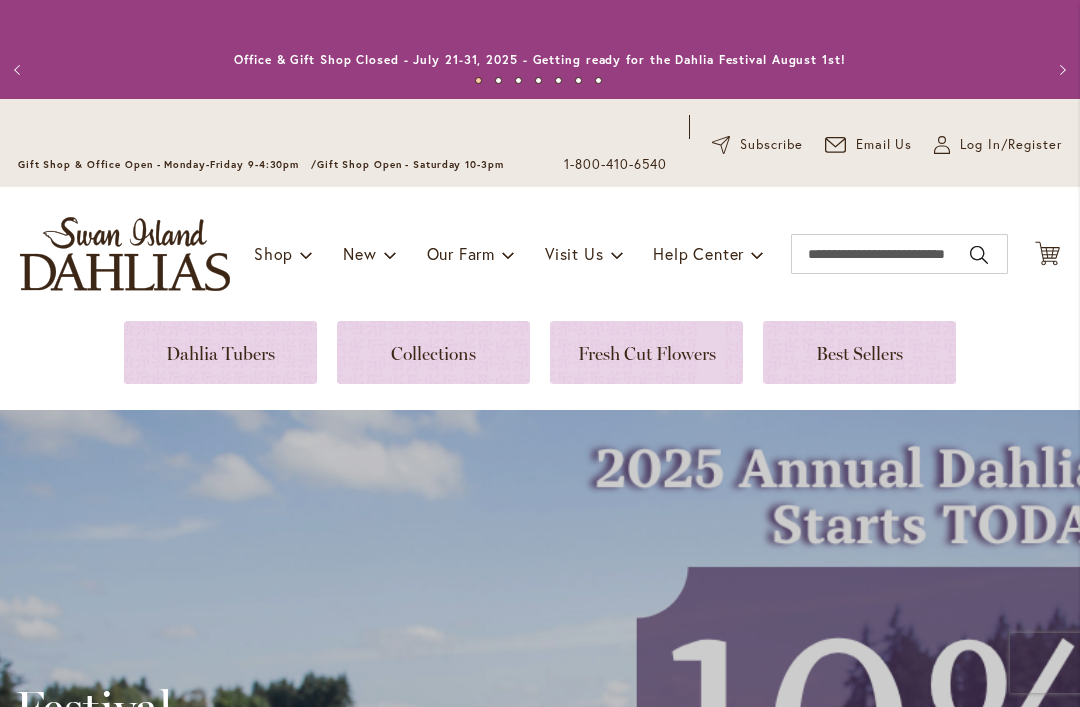 scroll, scrollTop: 0, scrollLeft: 0, axis: both 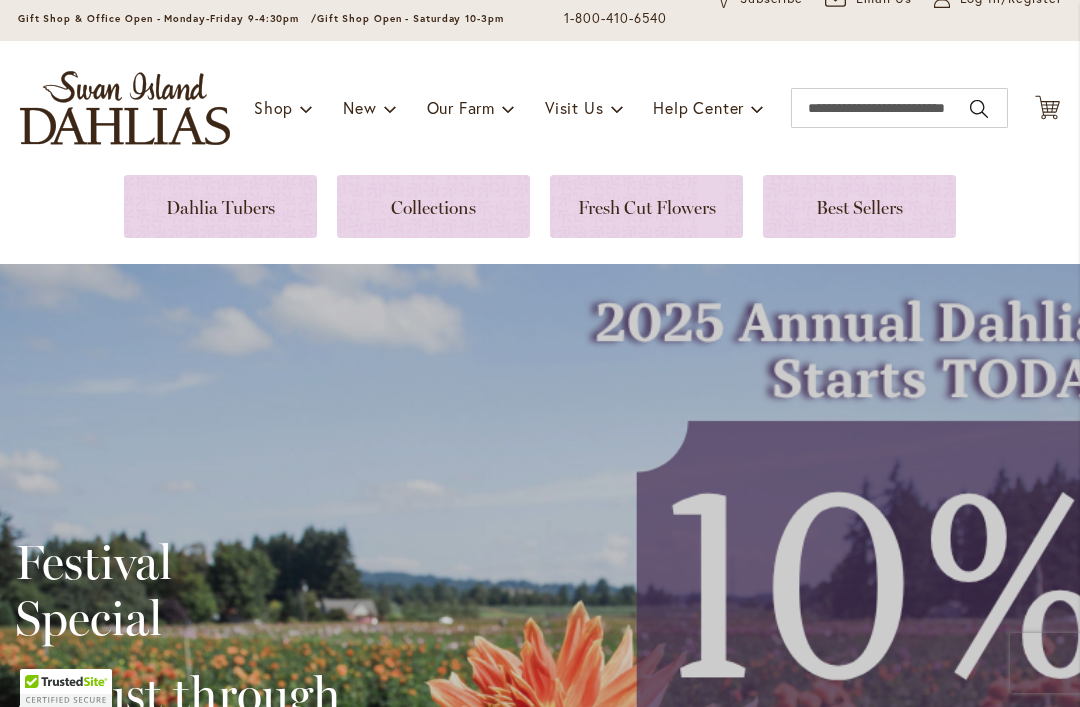 click at bounding box center [220, 206] 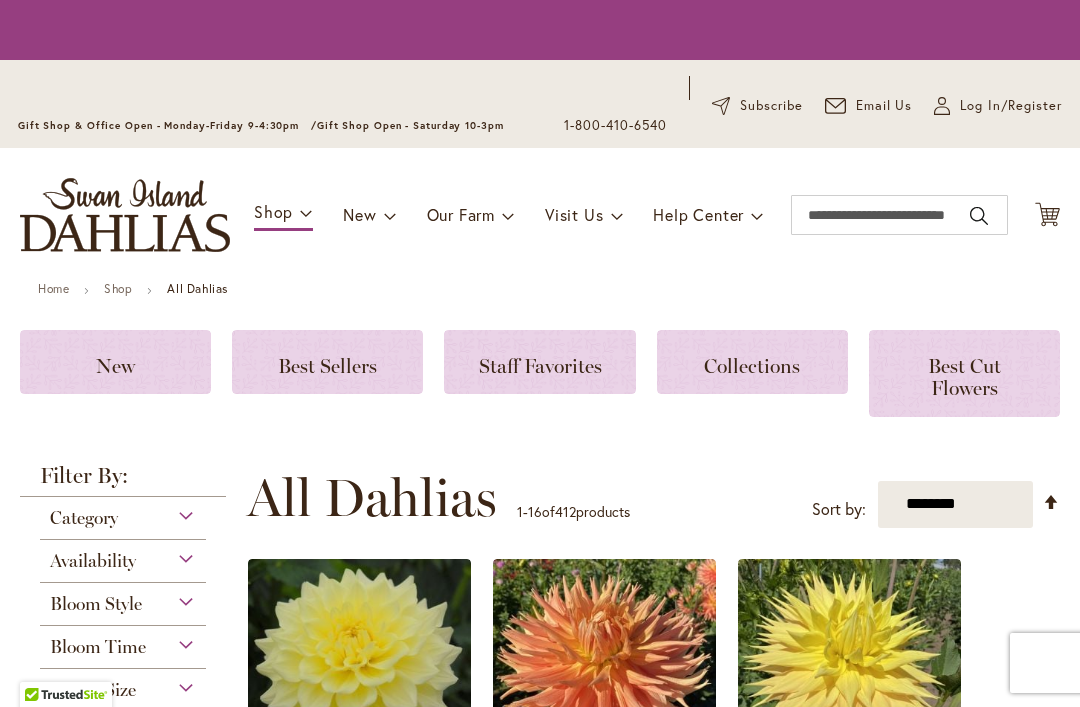 scroll, scrollTop: 0, scrollLeft: 0, axis: both 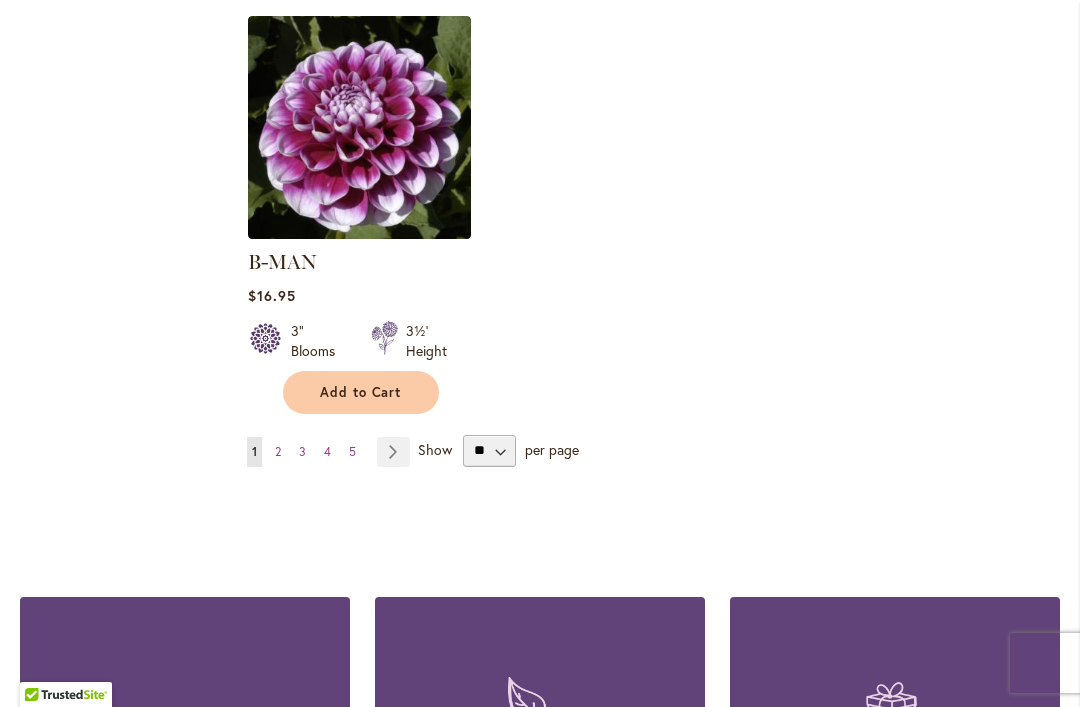 click on "Page
Next" at bounding box center (393, 452) 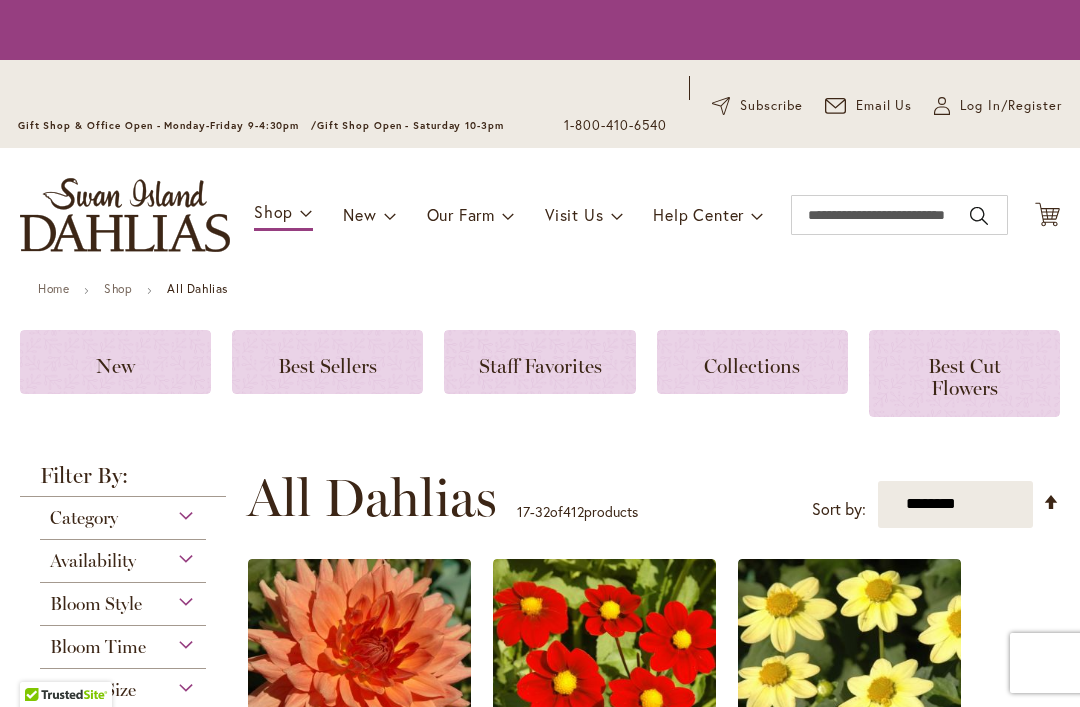 scroll, scrollTop: 0, scrollLeft: 0, axis: both 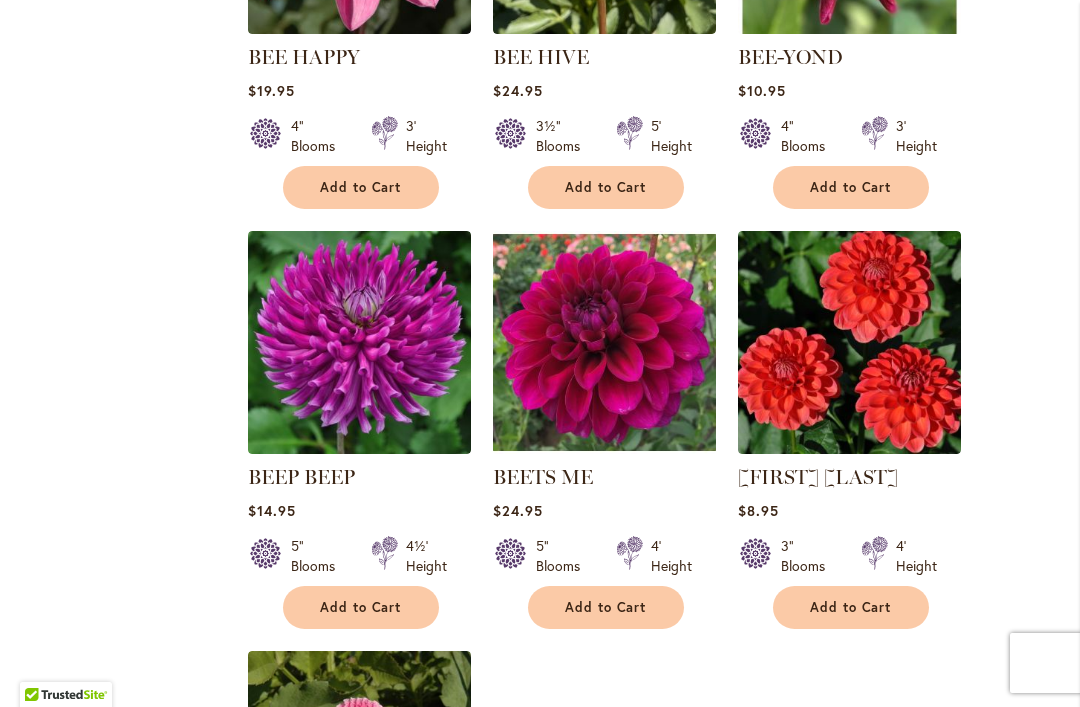 click on "Add to Cart" at bounding box center [606, 607] 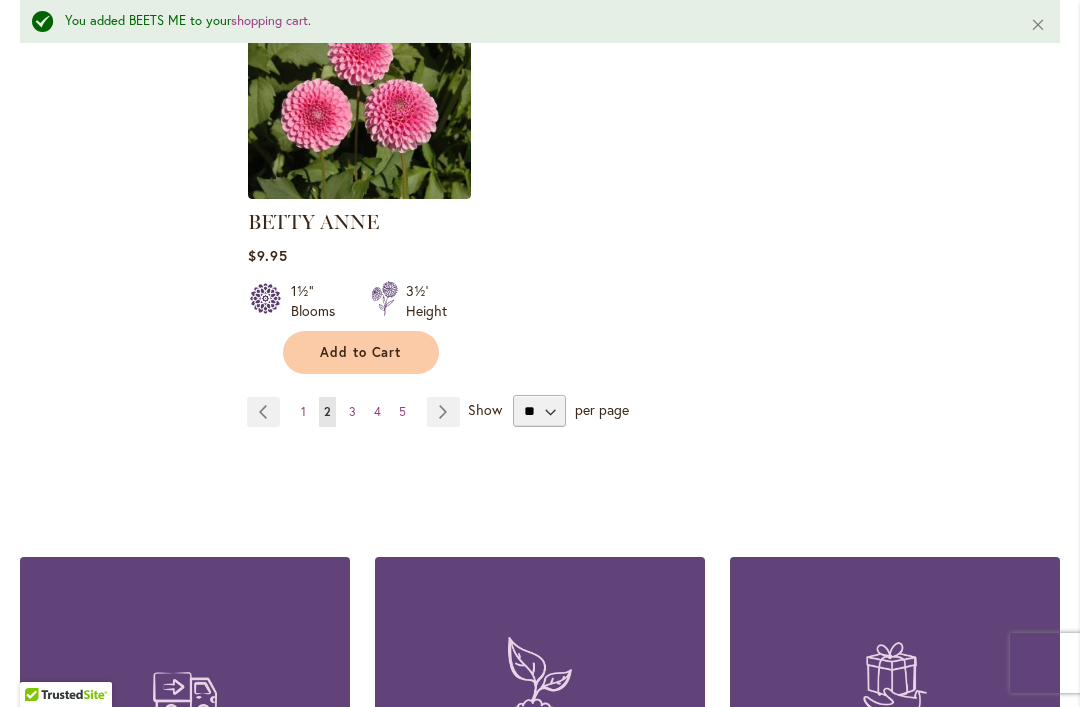 scroll, scrollTop: 2789, scrollLeft: 0, axis: vertical 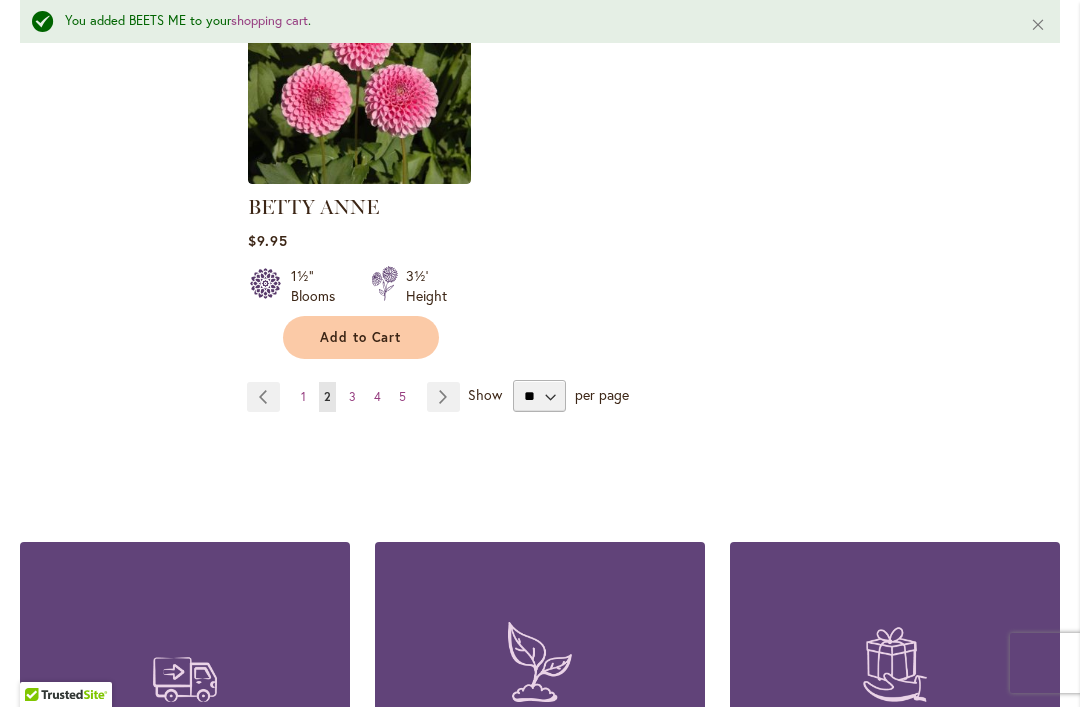 click on "Page
Next" at bounding box center (443, 397) 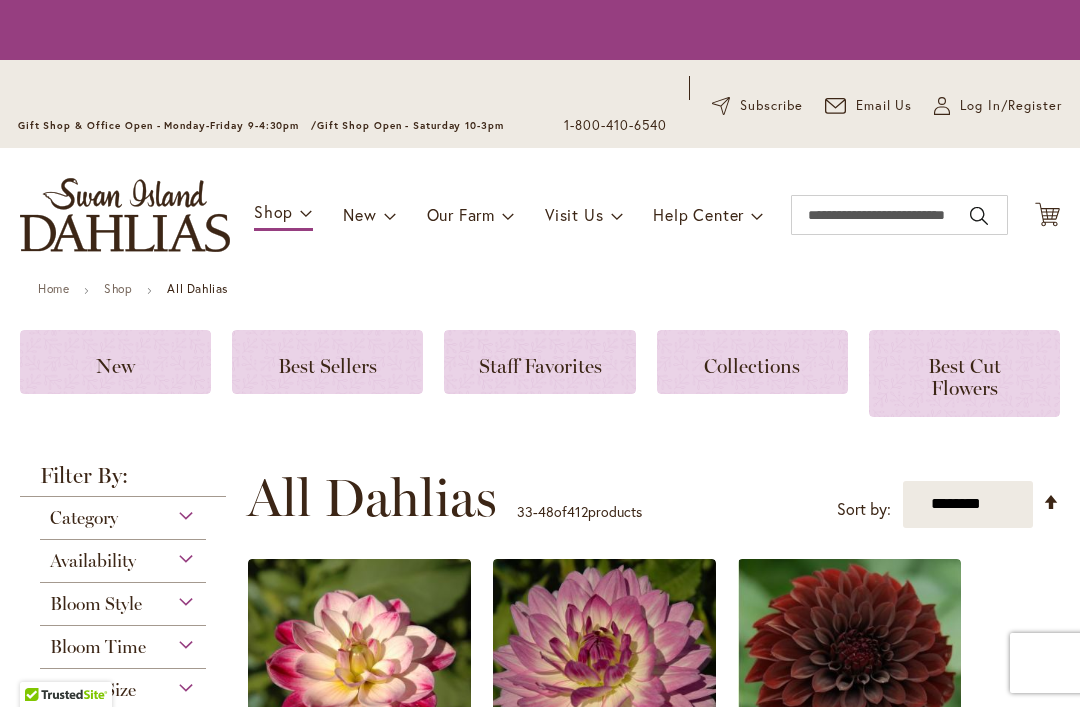 scroll, scrollTop: 0, scrollLeft: 0, axis: both 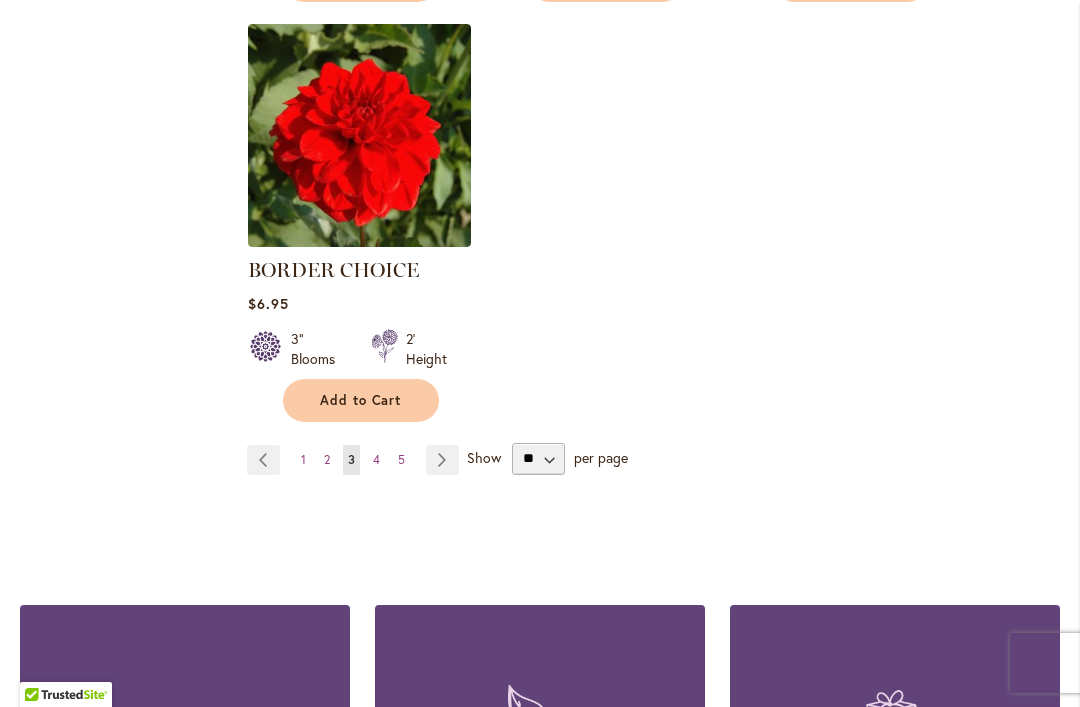 click on "Page
Next" at bounding box center (442, 460) 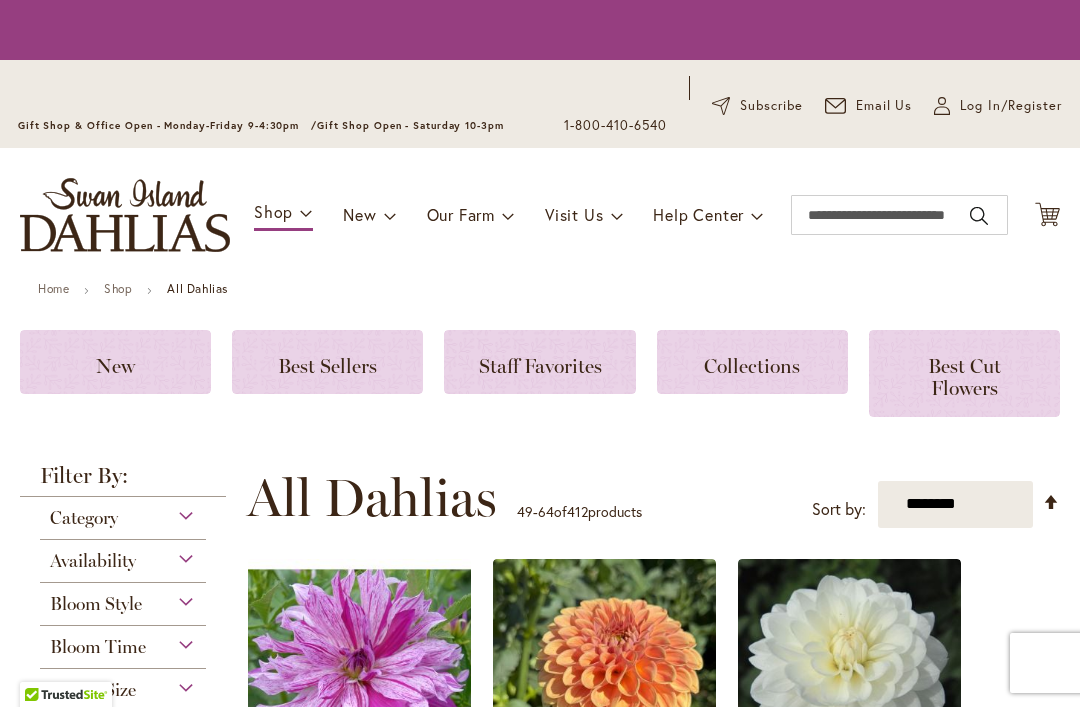 scroll, scrollTop: 0, scrollLeft: 0, axis: both 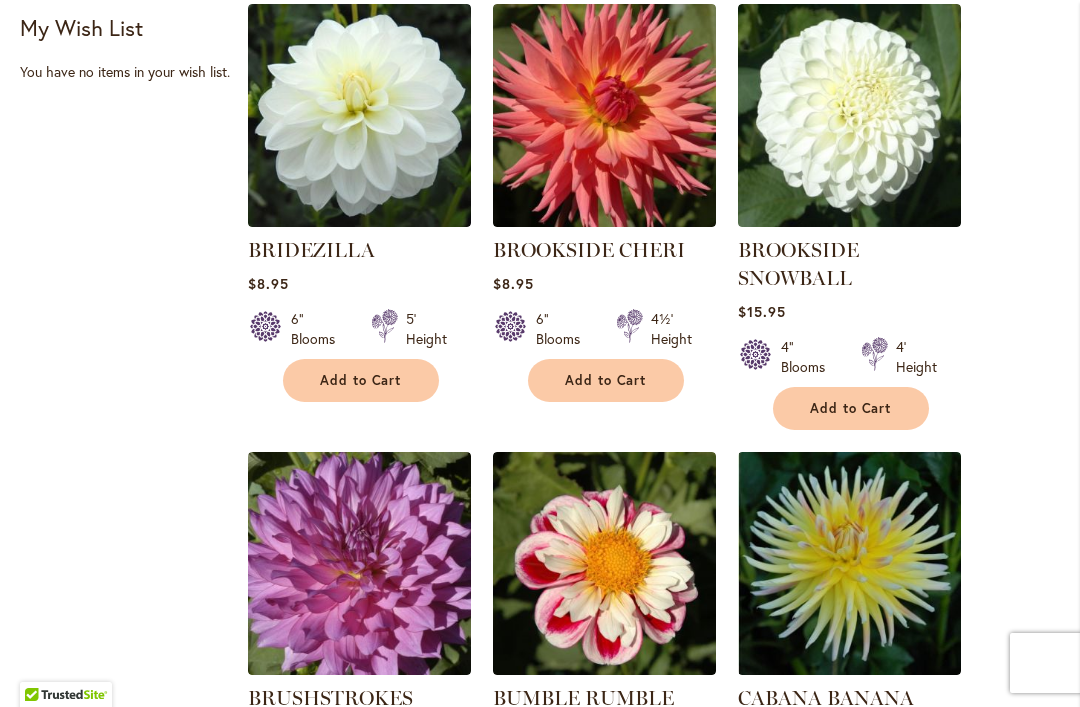 click on "Add to Cart" at bounding box center [851, 408] 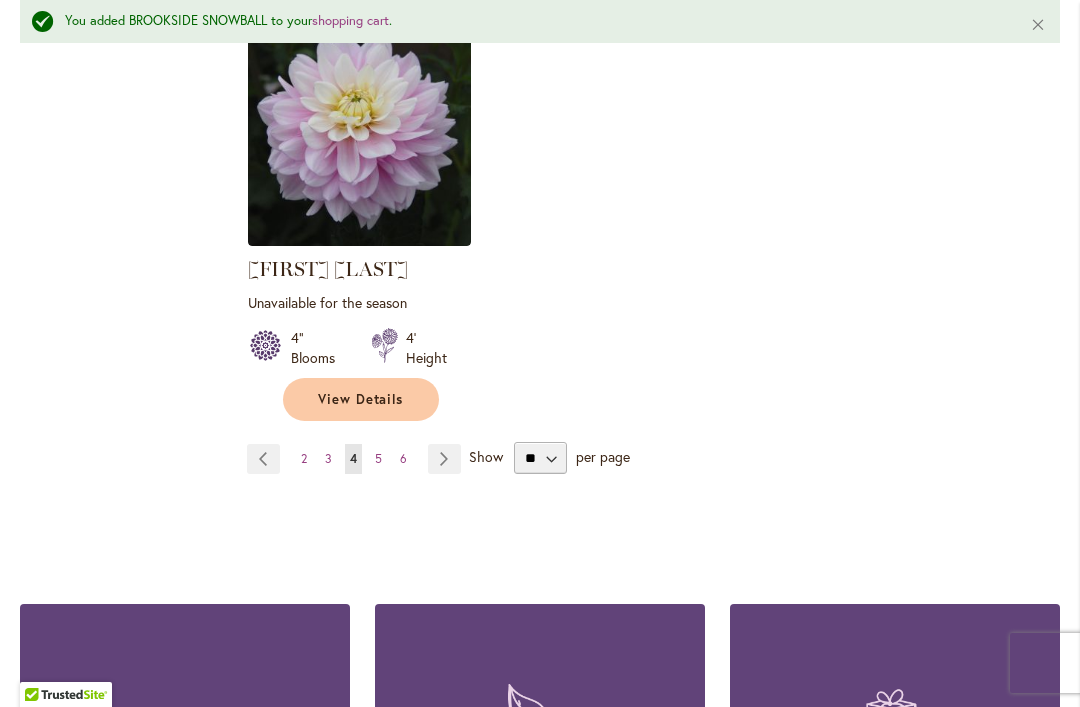 scroll, scrollTop: 2765, scrollLeft: 0, axis: vertical 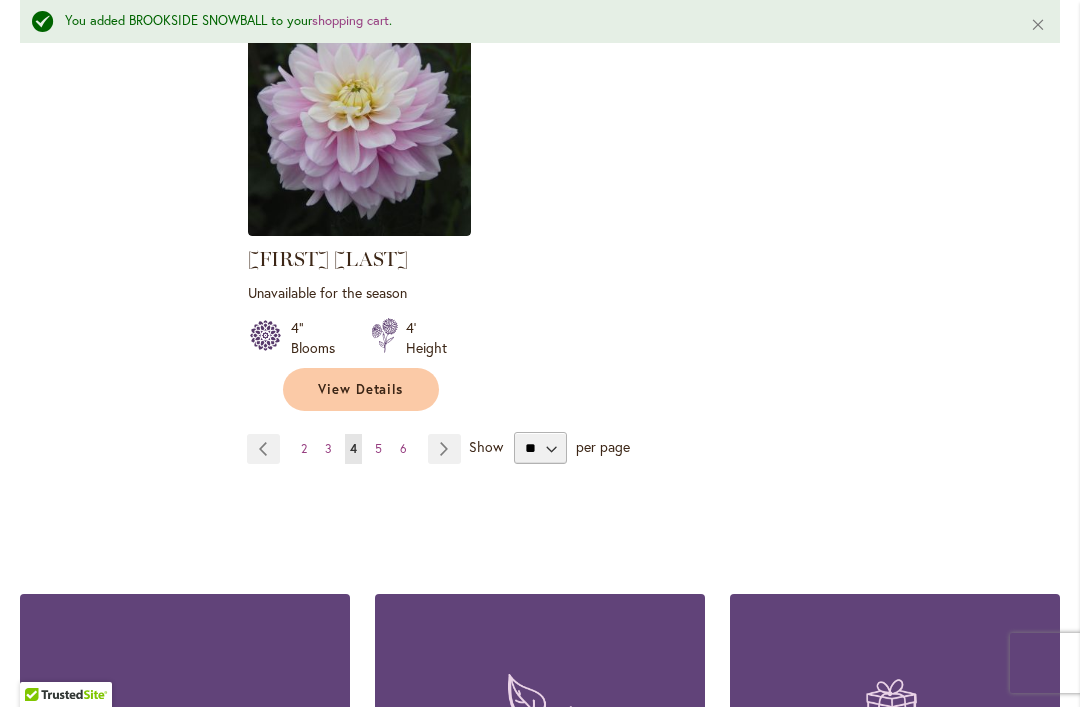 click on "Page
Next" at bounding box center (444, 449) 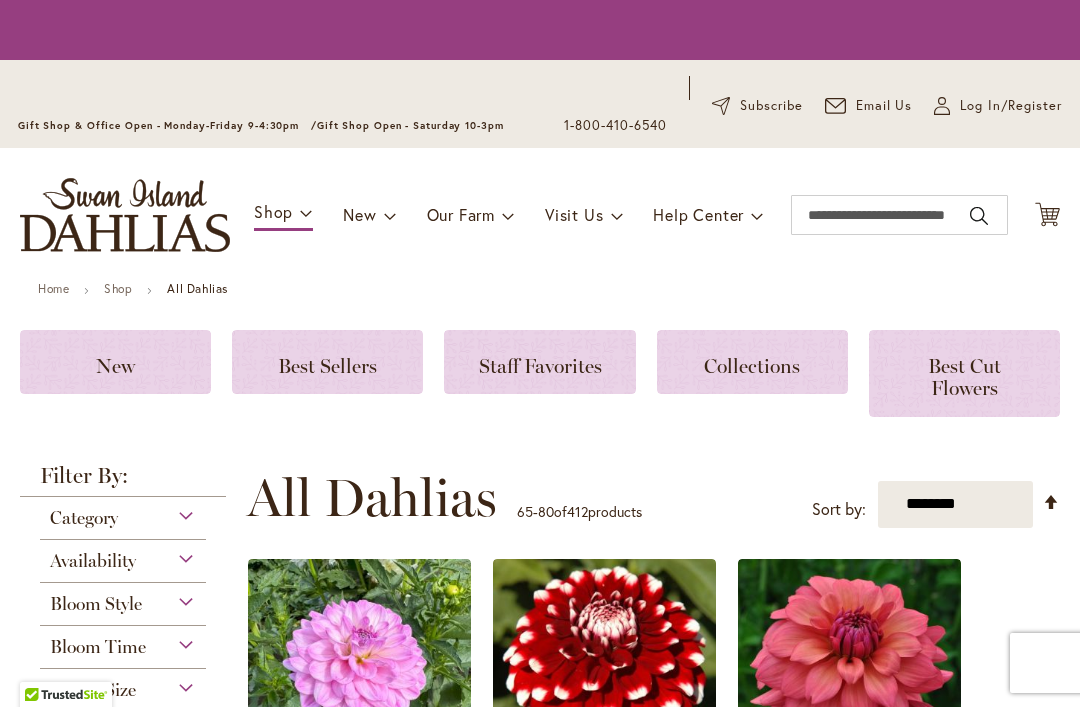 scroll, scrollTop: 0, scrollLeft: 0, axis: both 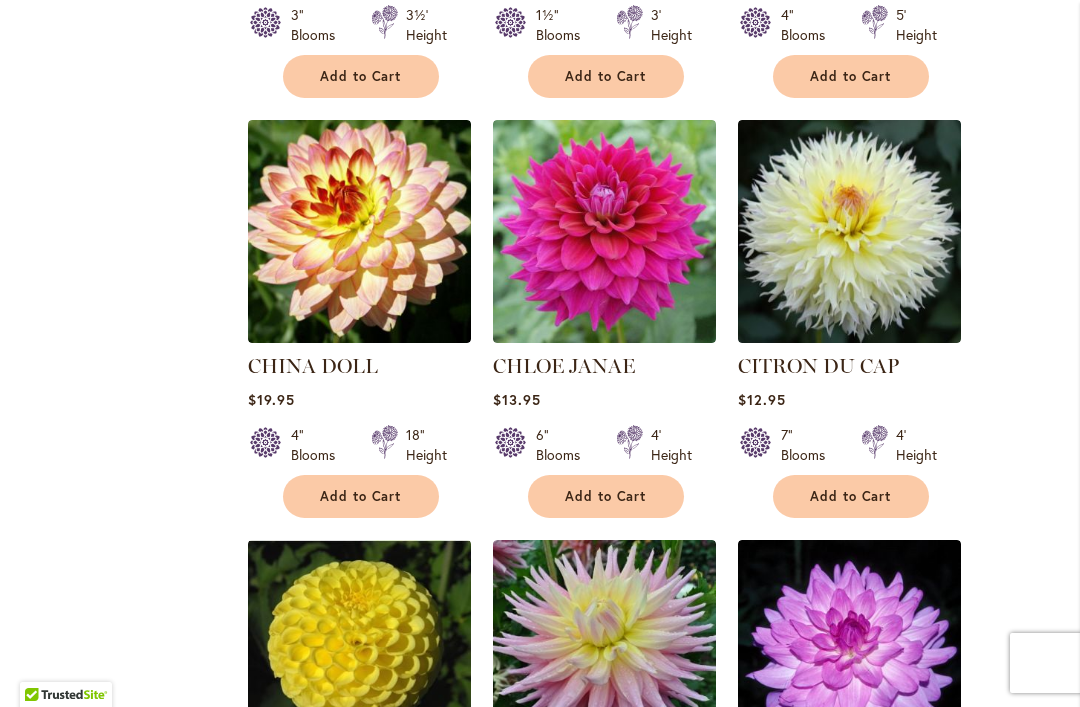 click on "Home
Shop
All Dahlias
New Best Sellers Staff Favorites Collections Best Cut Flowers
Filter by:
Filter By:
Category
Best Sellers
32 New 5 2" at bounding box center [540, 242] 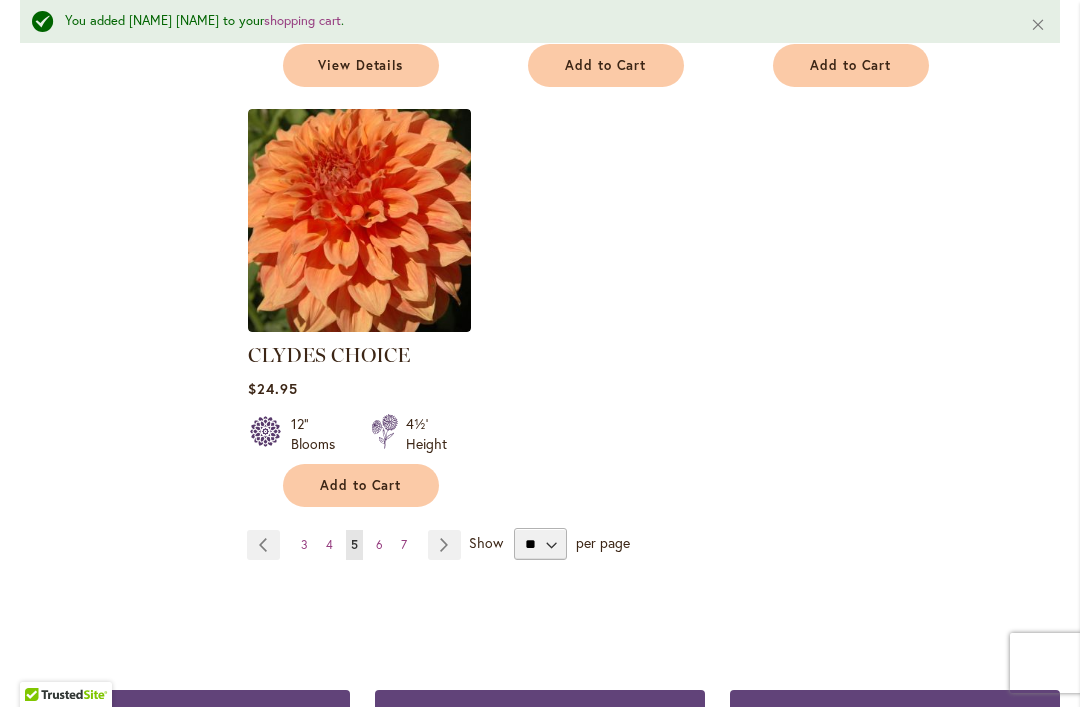 scroll, scrollTop: 2647, scrollLeft: 0, axis: vertical 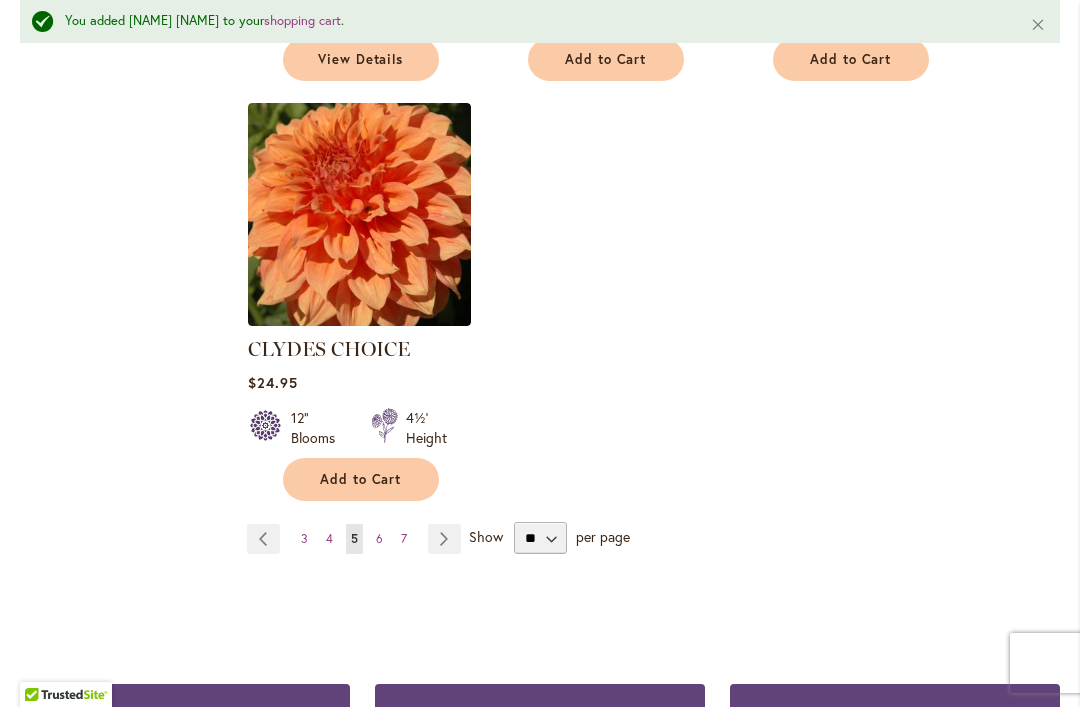 click on "Page
Next" at bounding box center (444, 539) 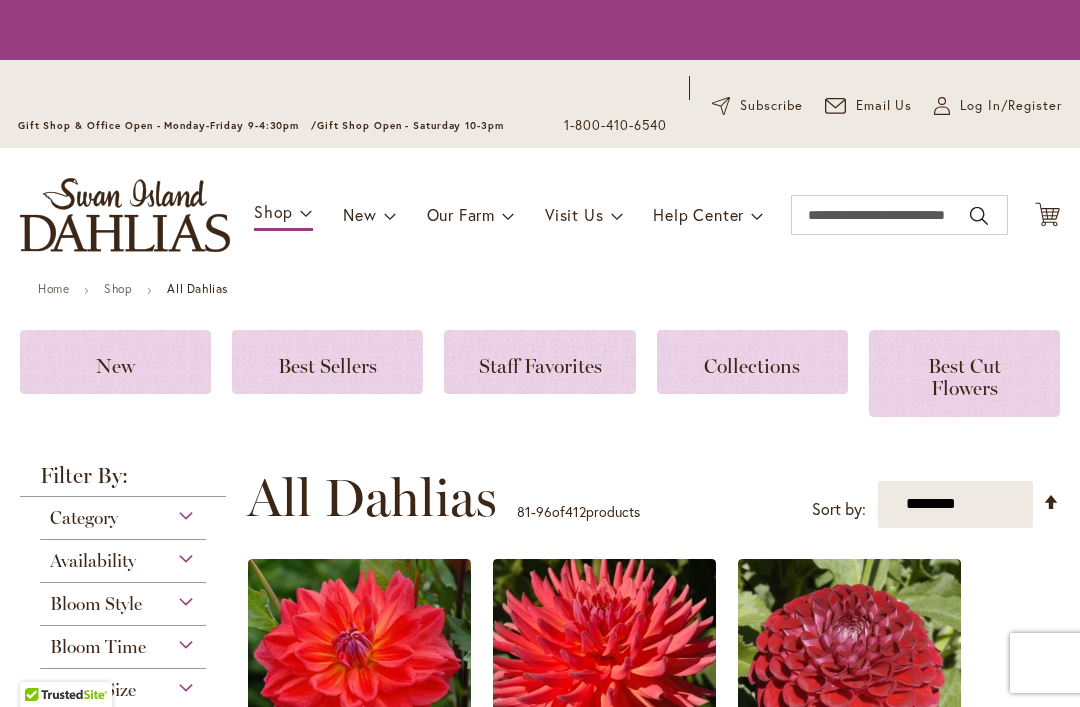 scroll, scrollTop: 0, scrollLeft: 0, axis: both 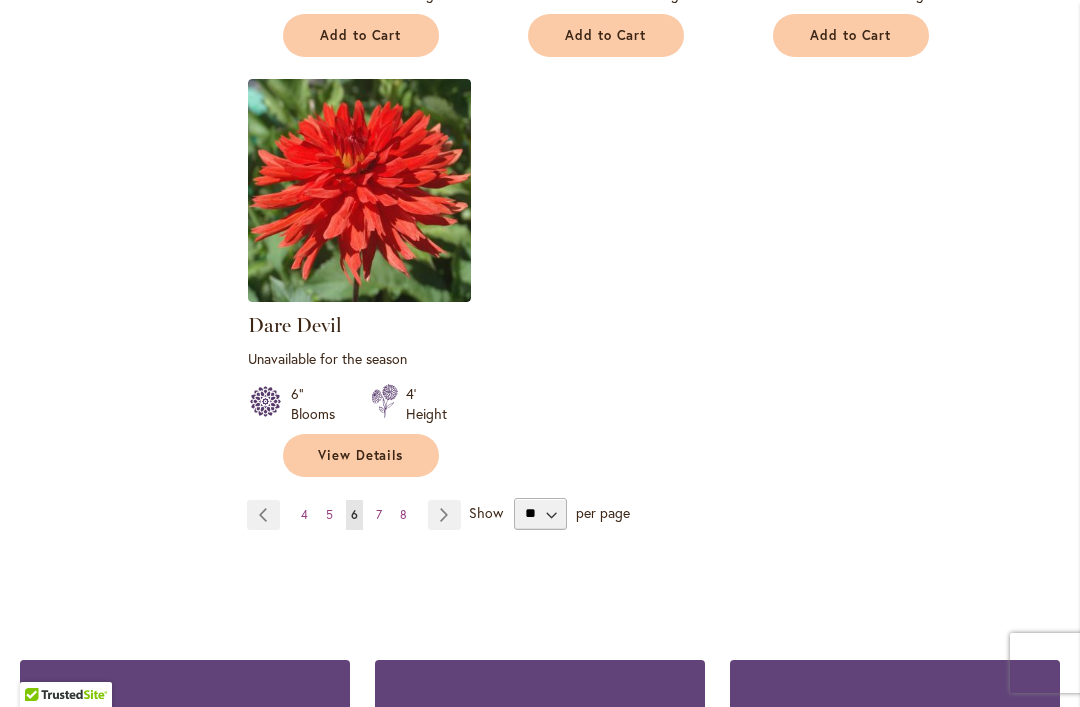 click on "Page
Next" at bounding box center [444, 515] 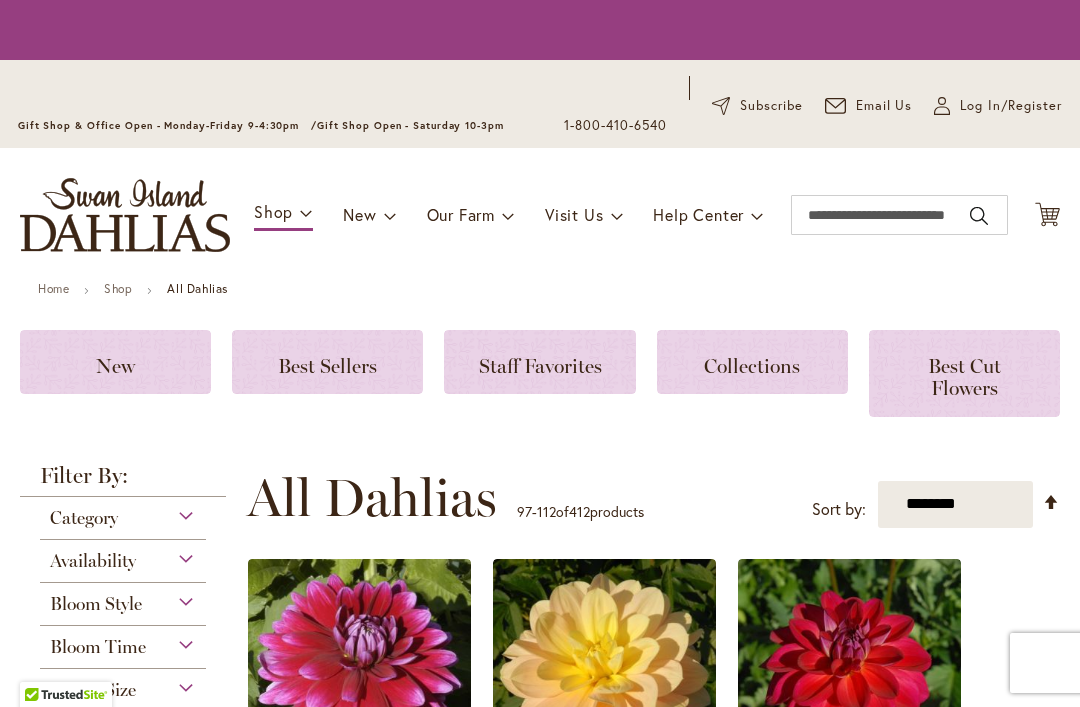 scroll, scrollTop: 0, scrollLeft: 0, axis: both 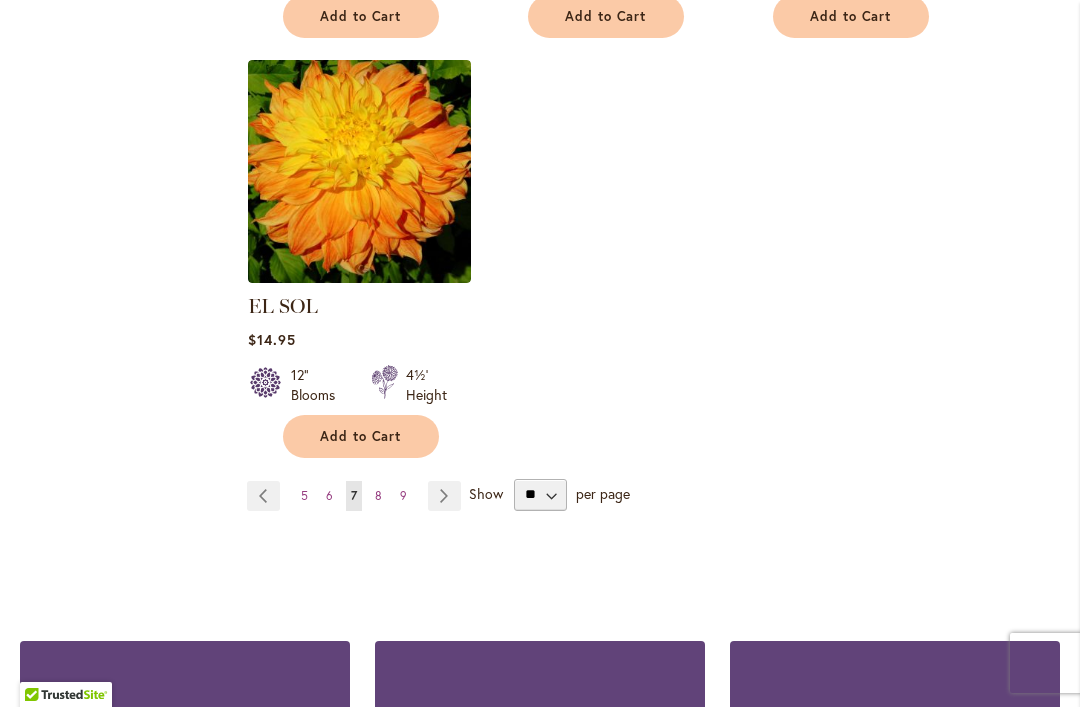 click on "Page
Next" at bounding box center [444, 496] 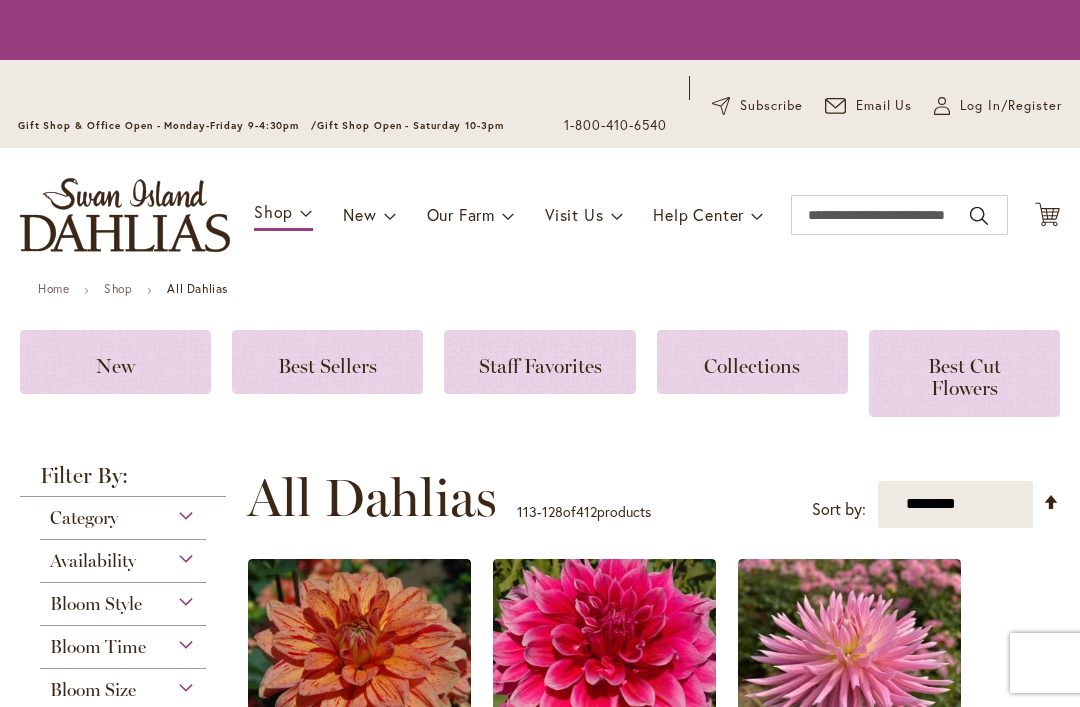 scroll, scrollTop: 0, scrollLeft: 0, axis: both 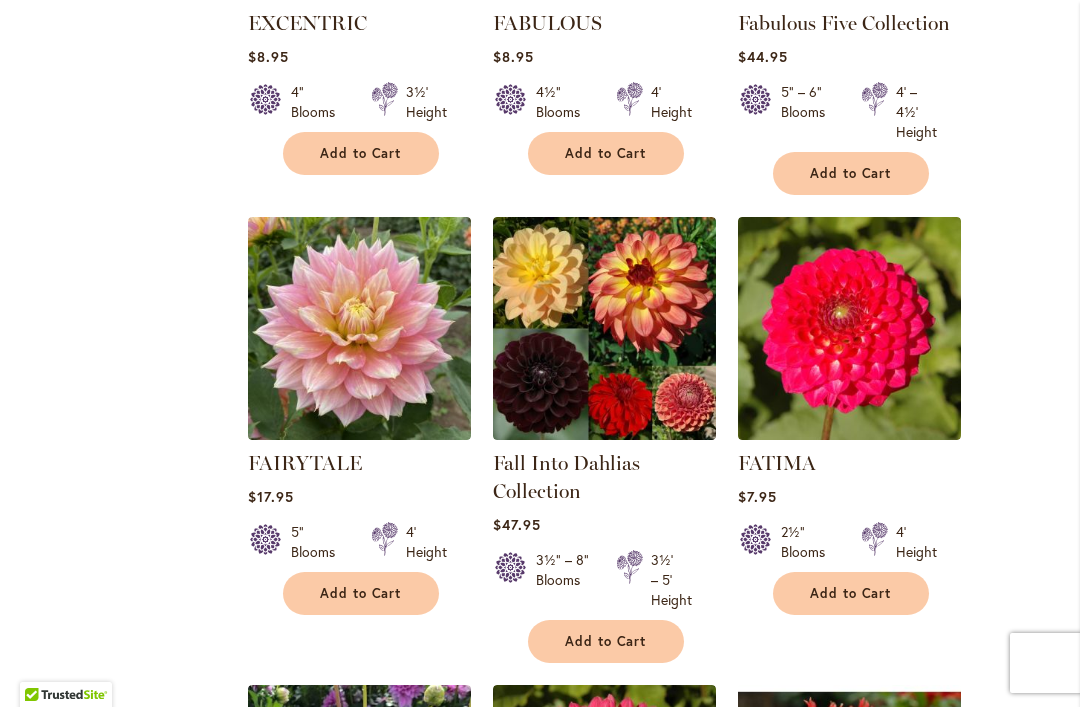 click on "Add to Cart" at bounding box center (361, 593) 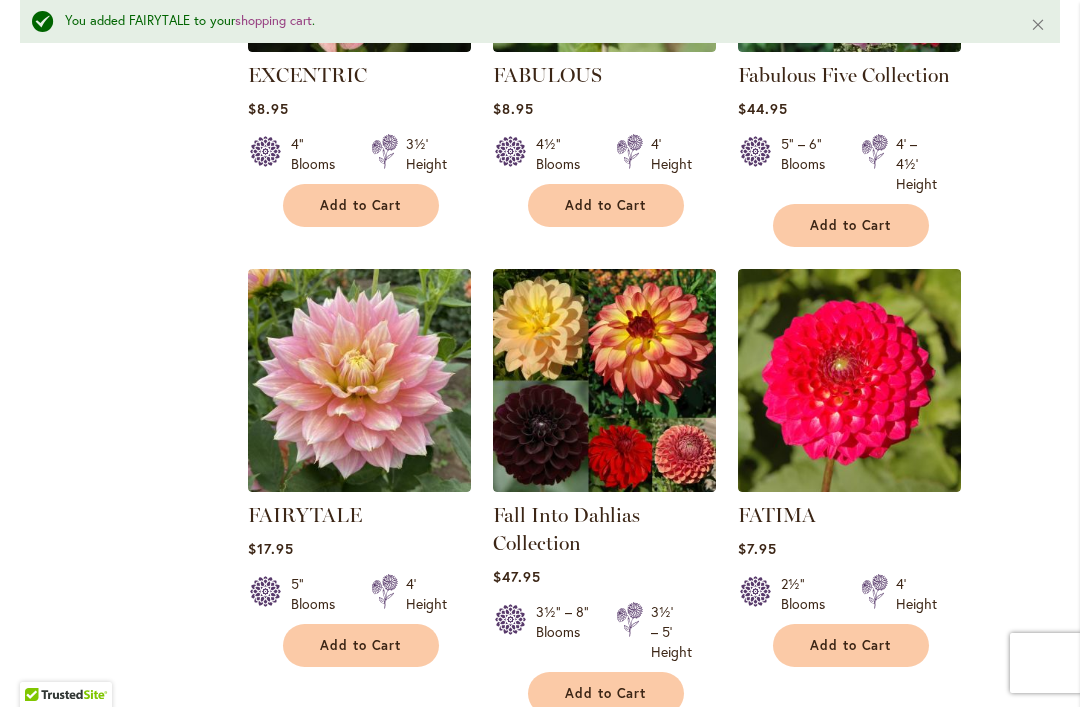 click on "Add to Cart" at bounding box center (361, 645) 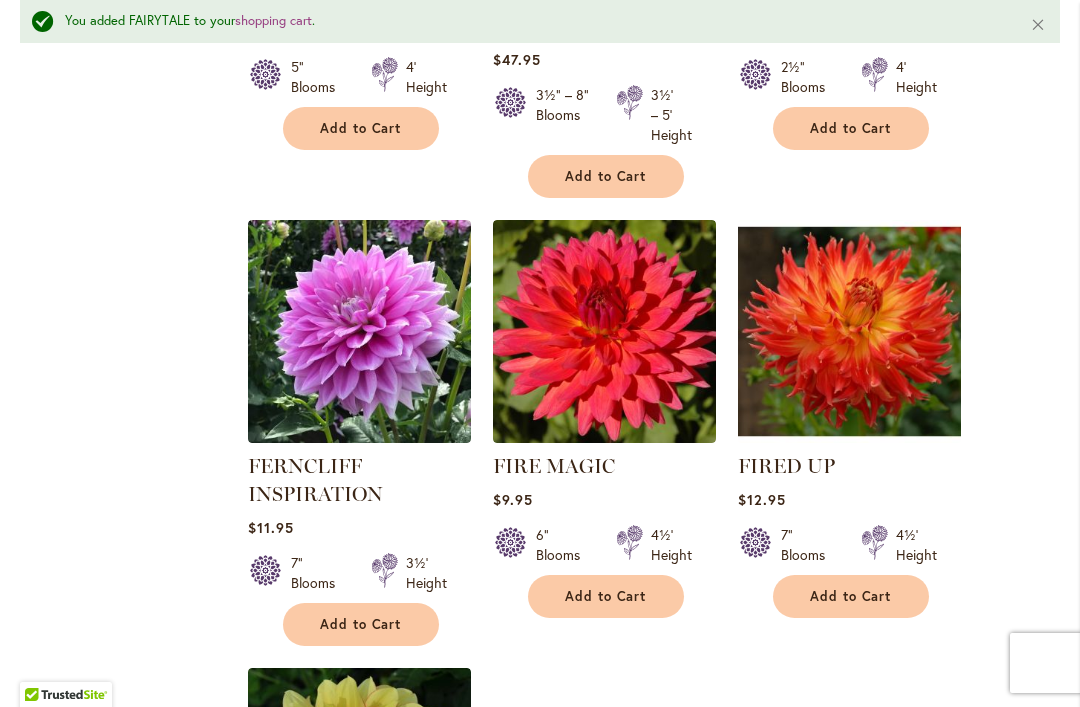 scroll, scrollTop: 2179, scrollLeft: 0, axis: vertical 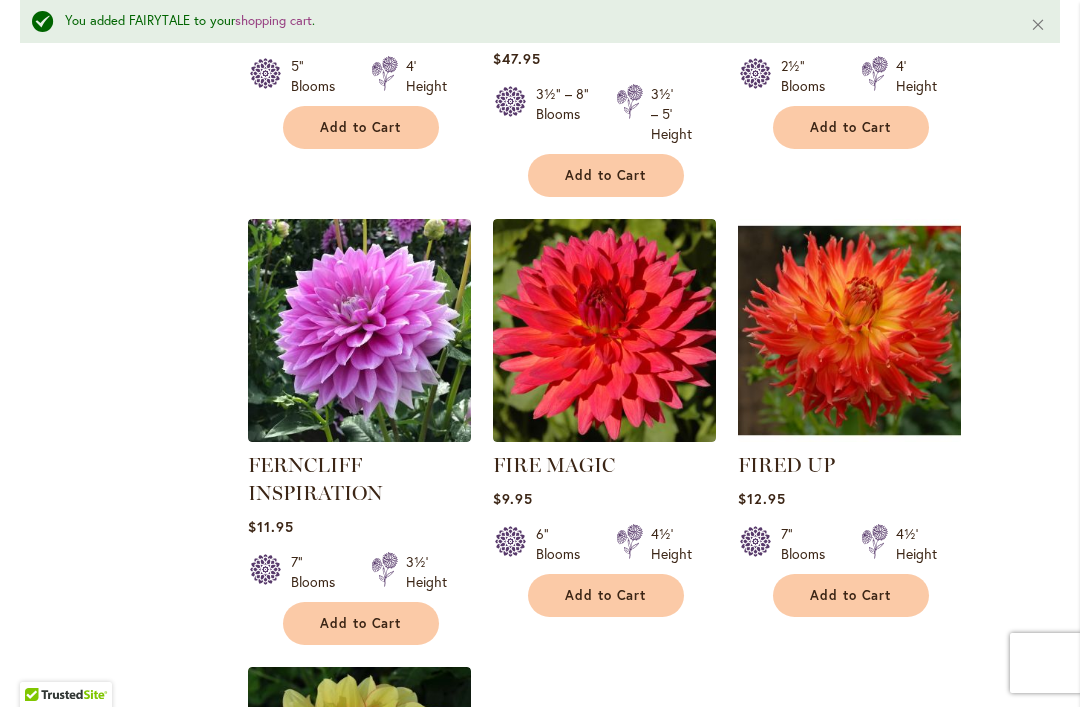 click on "Add to Cart" at bounding box center [361, 623] 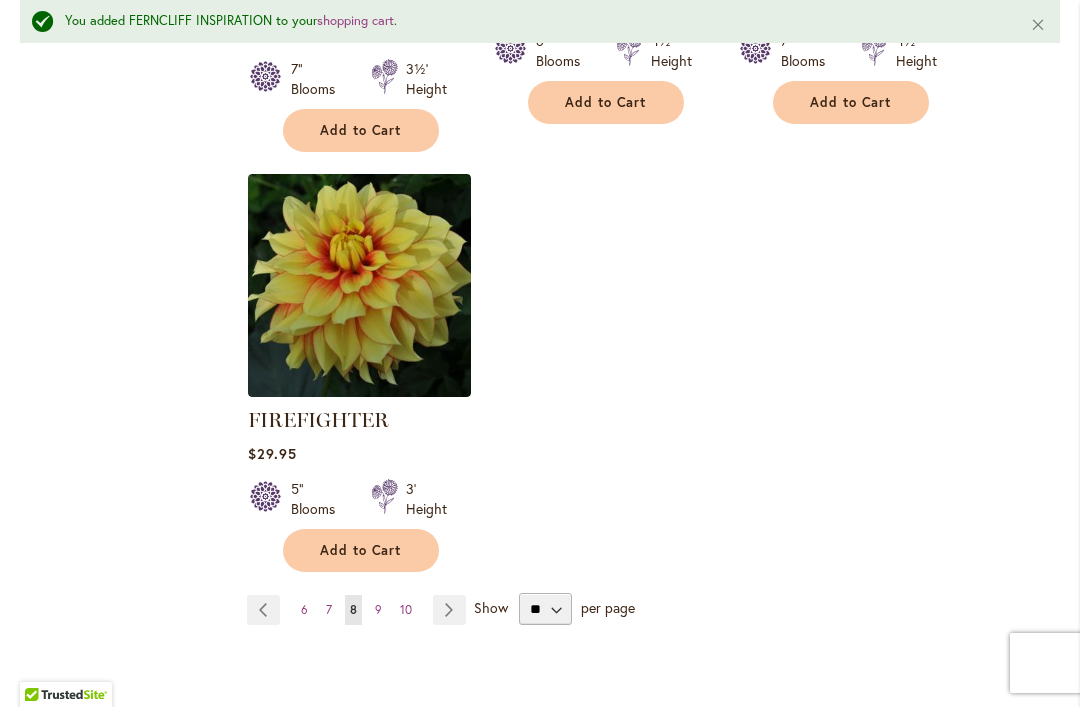 scroll, scrollTop: 2676, scrollLeft: 0, axis: vertical 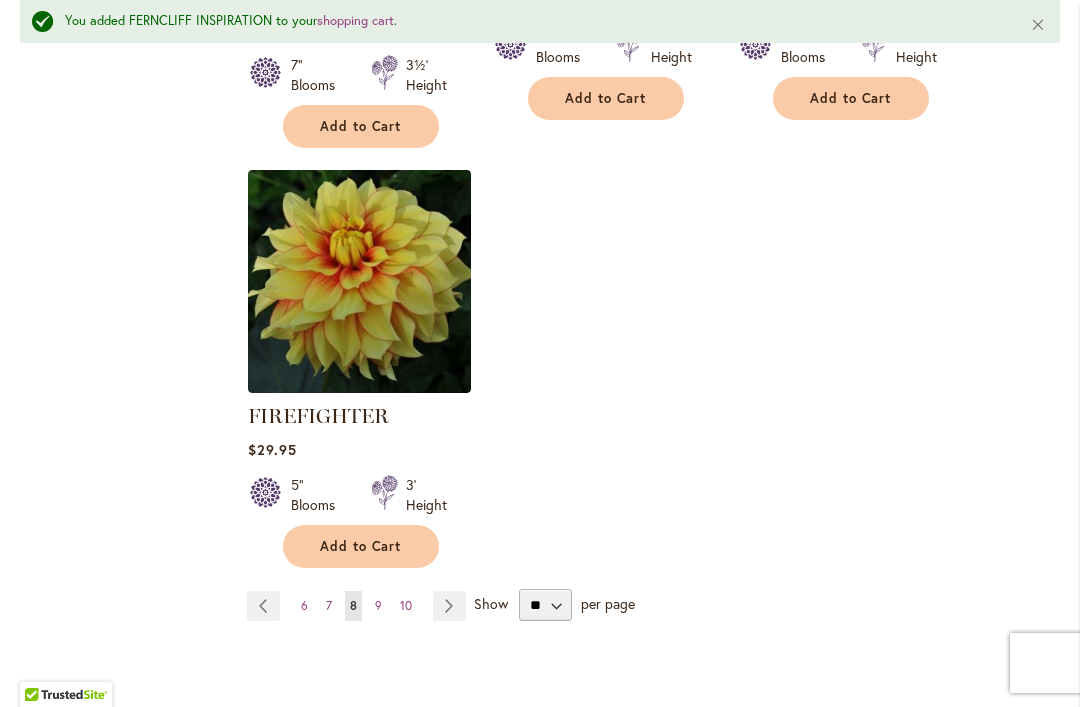 click on "Page
Next" at bounding box center (449, 606) 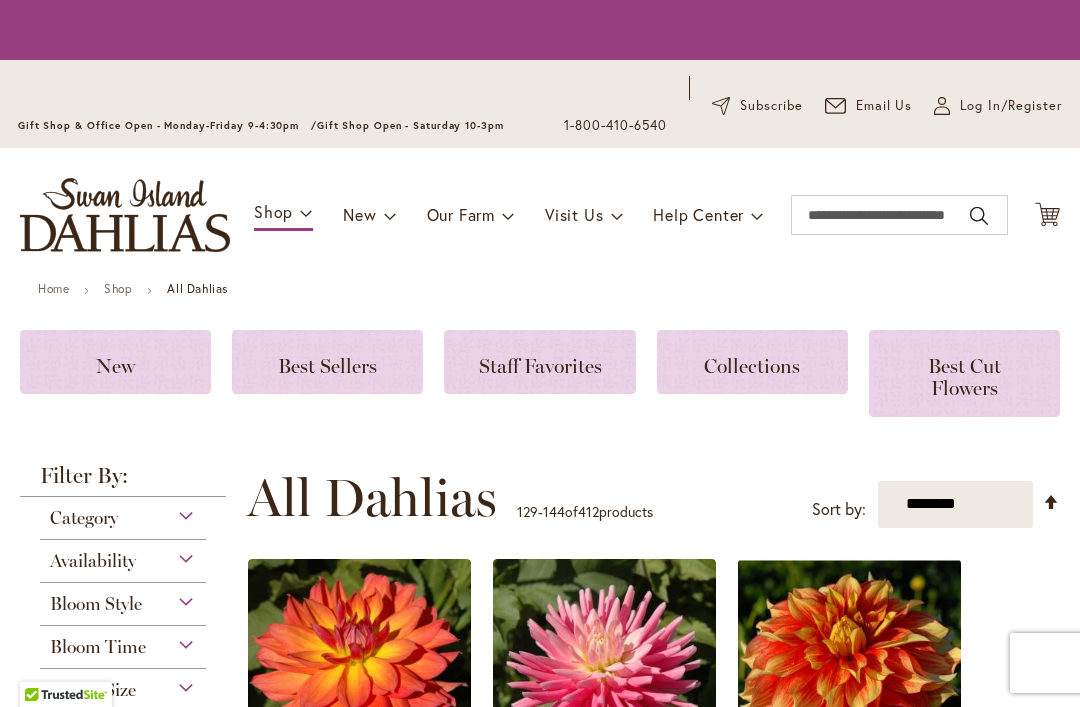 scroll, scrollTop: 0, scrollLeft: 0, axis: both 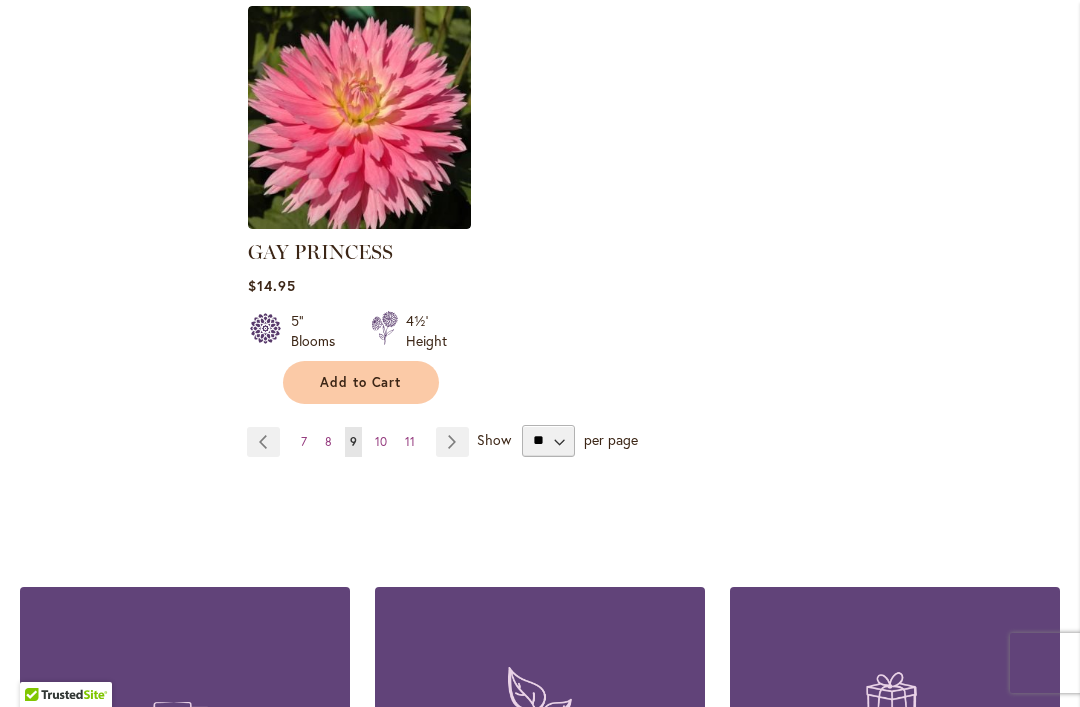 click on "Page
Next" at bounding box center [452, 442] 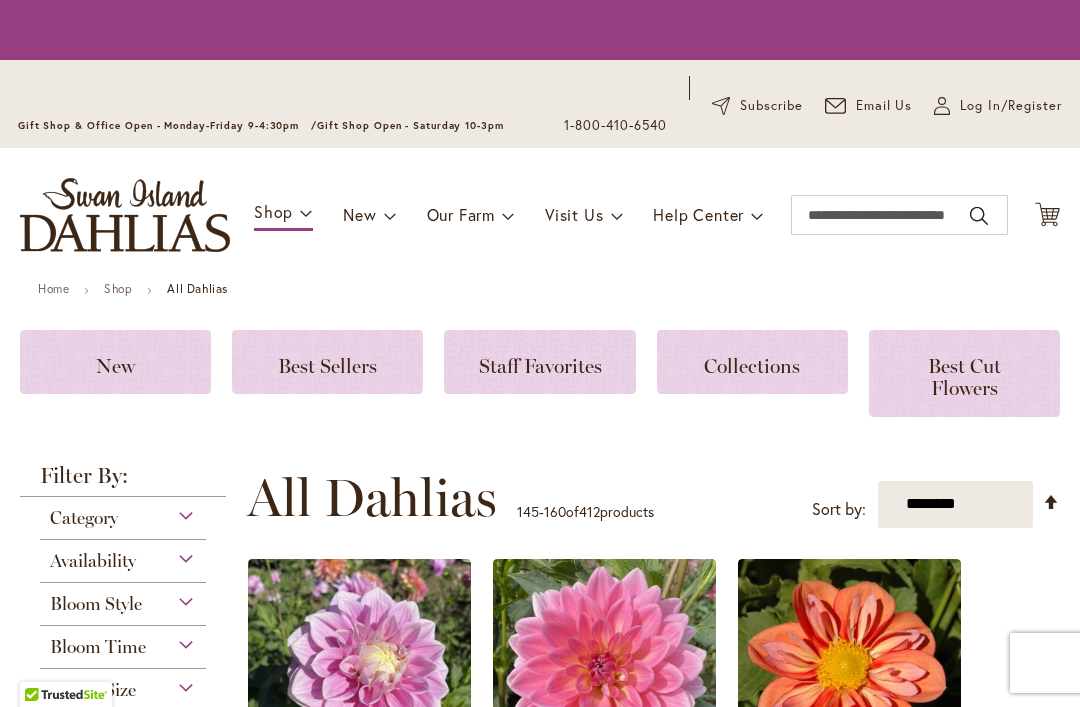 scroll, scrollTop: 0, scrollLeft: 0, axis: both 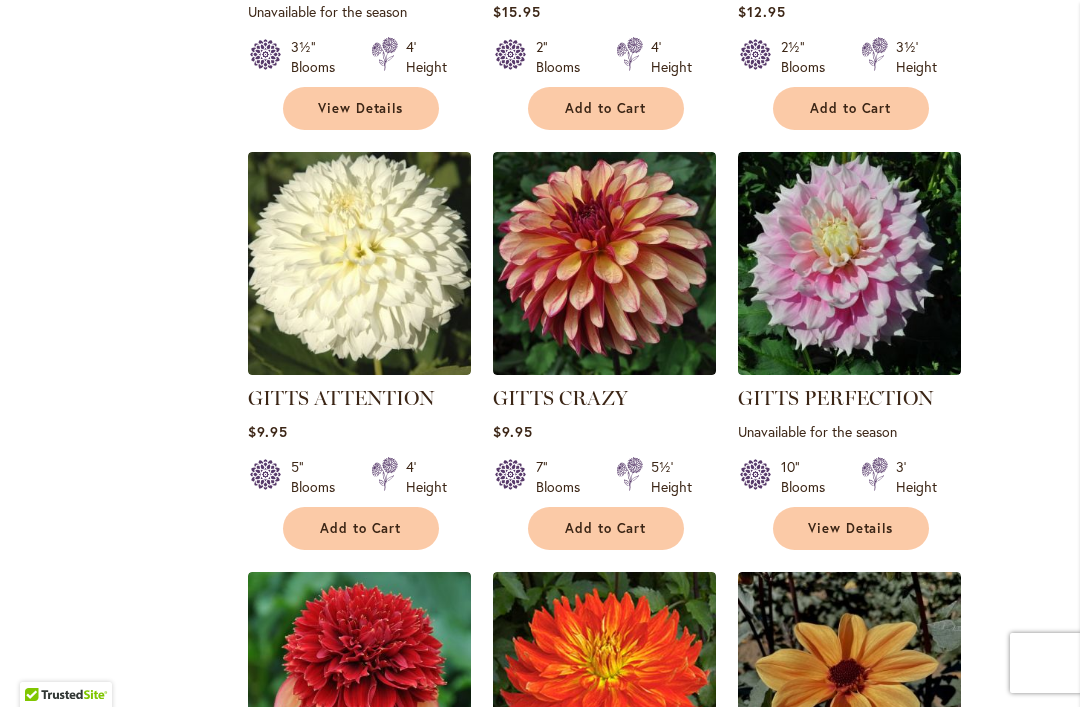 click on "View Details" at bounding box center [851, 528] 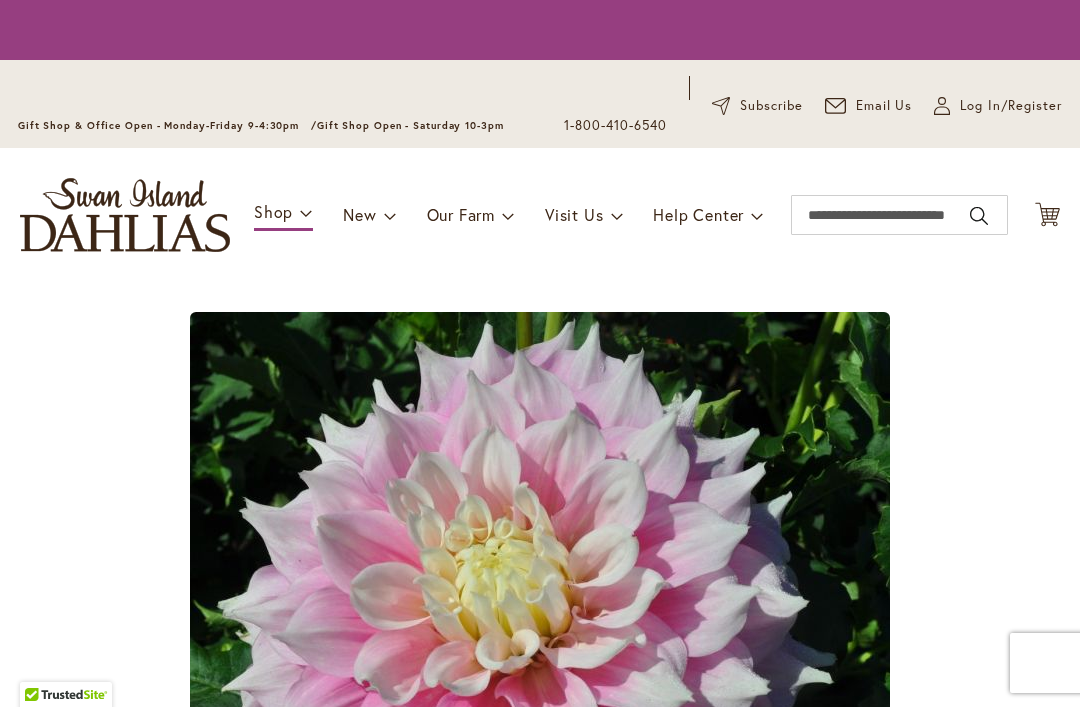 scroll, scrollTop: 0, scrollLeft: 0, axis: both 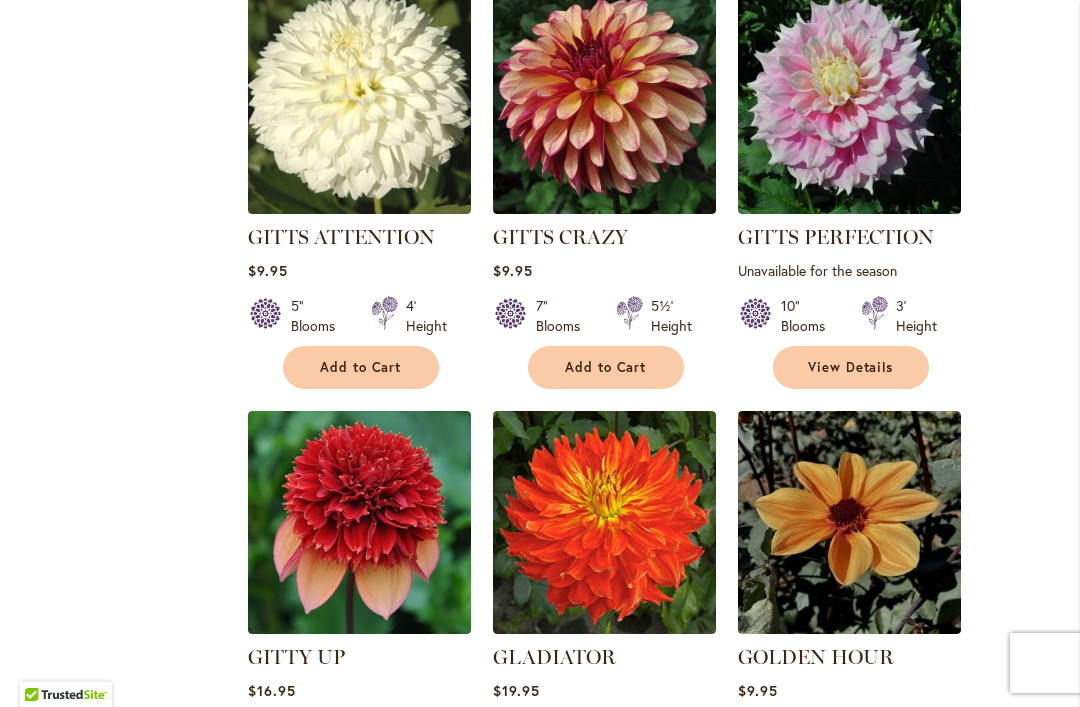 click on "View Details" at bounding box center [851, 367] 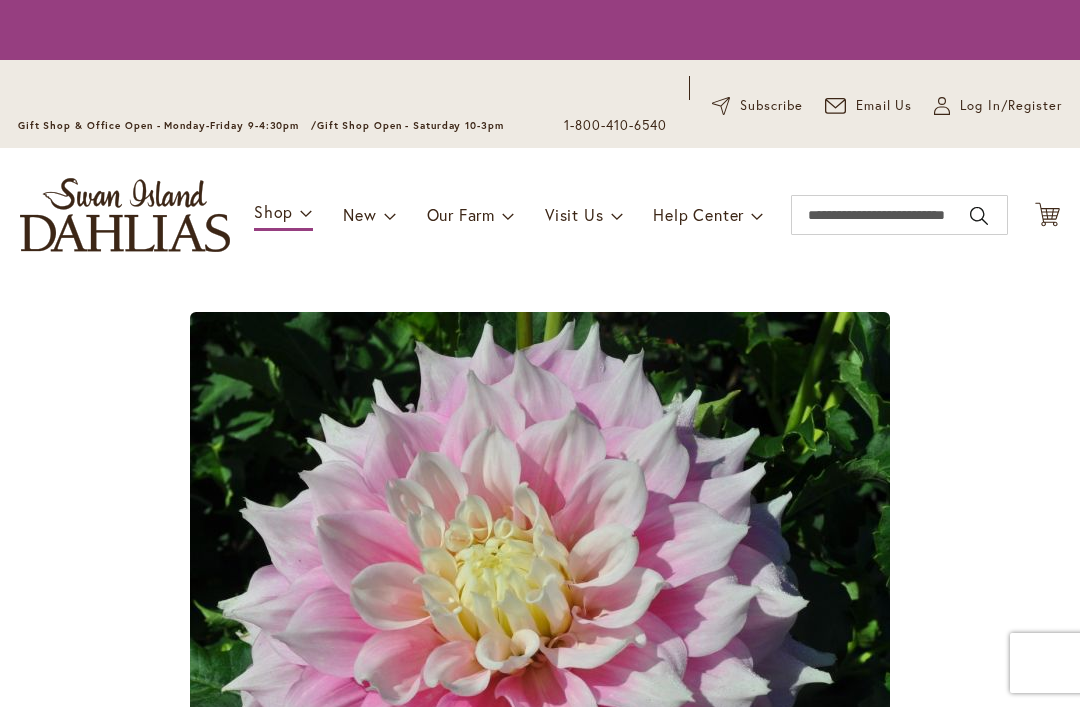 scroll, scrollTop: 0, scrollLeft: 0, axis: both 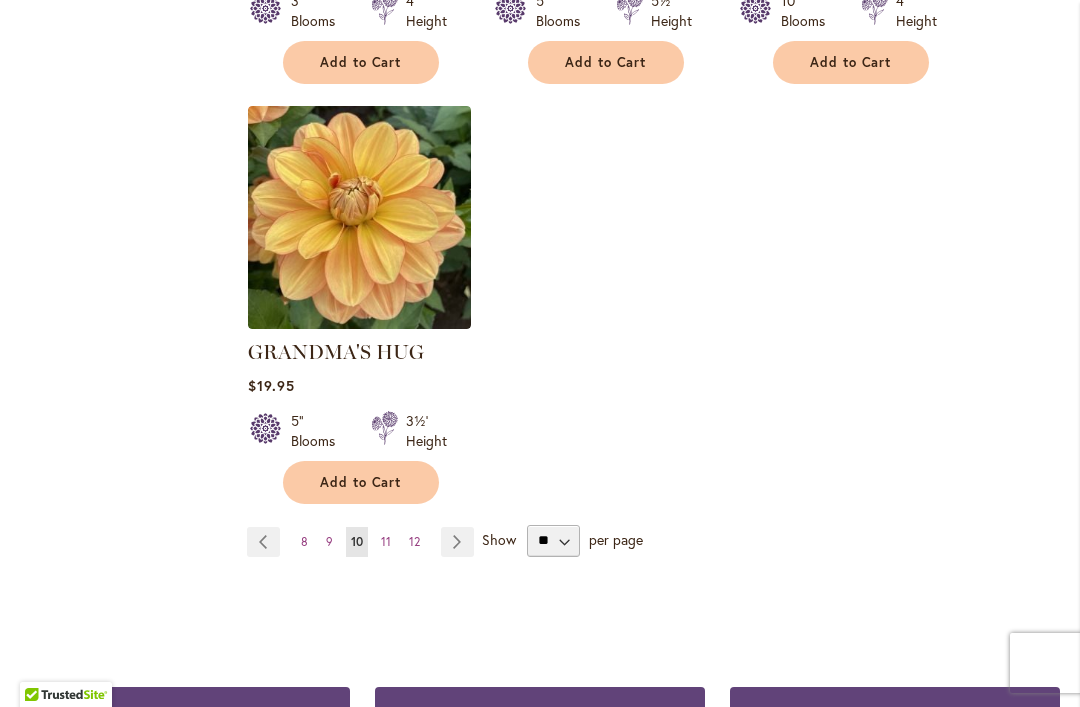 click on "Page
Next" at bounding box center (457, 542) 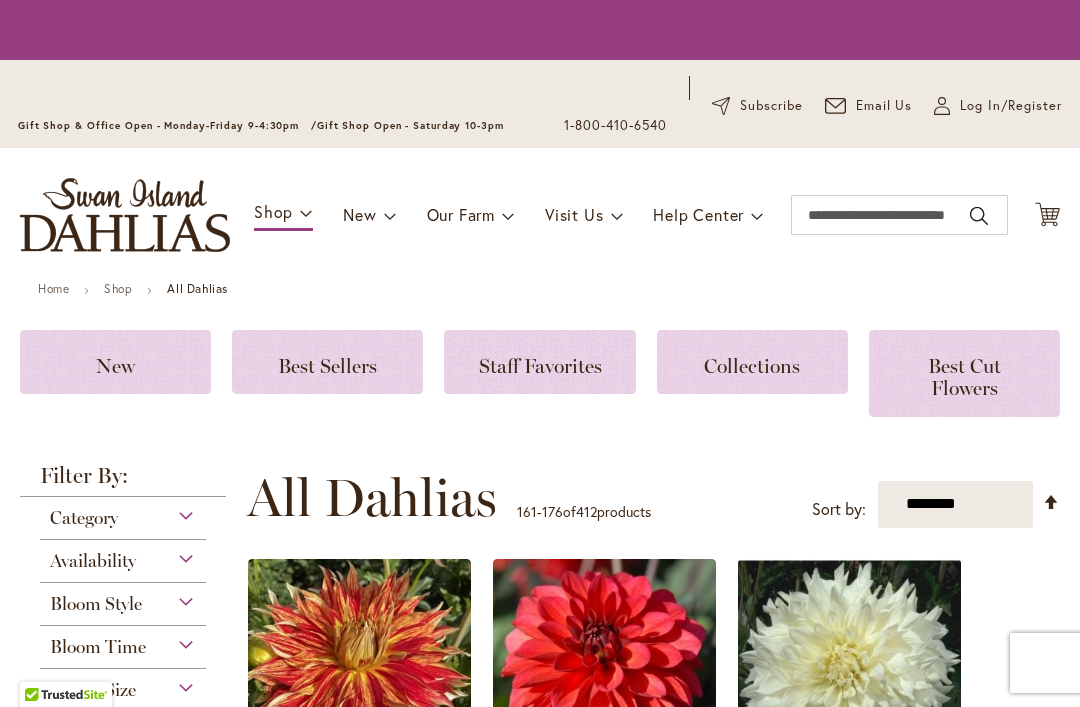 scroll, scrollTop: 0, scrollLeft: 0, axis: both 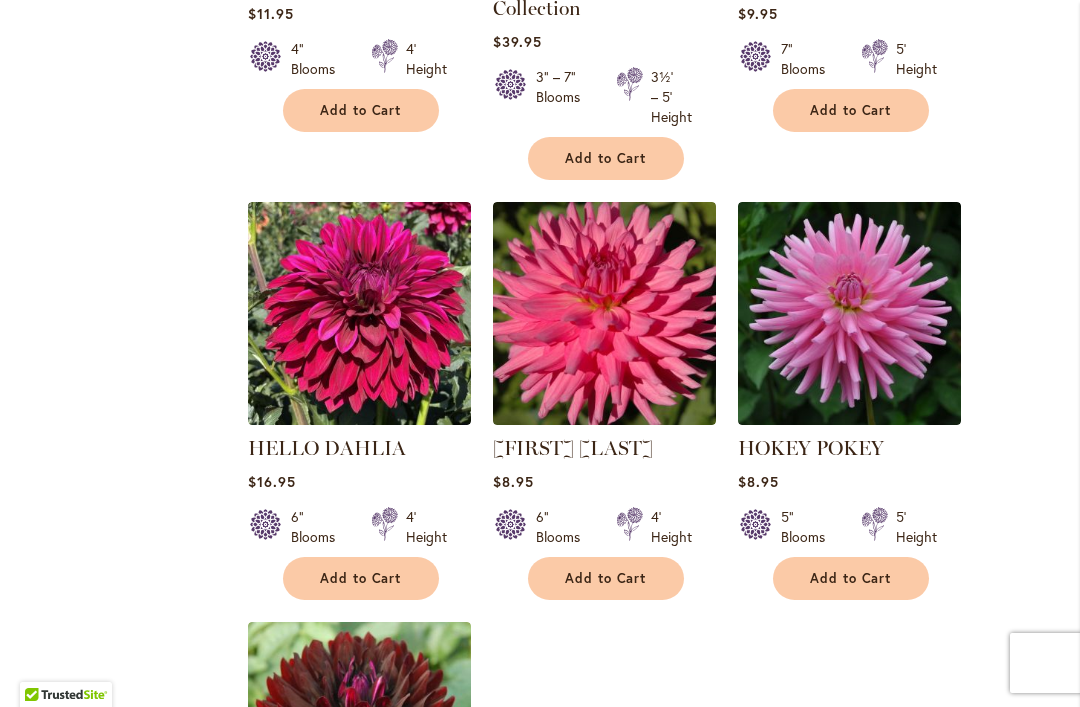 click on "Add to Cart" at bounding box center [361, 578] 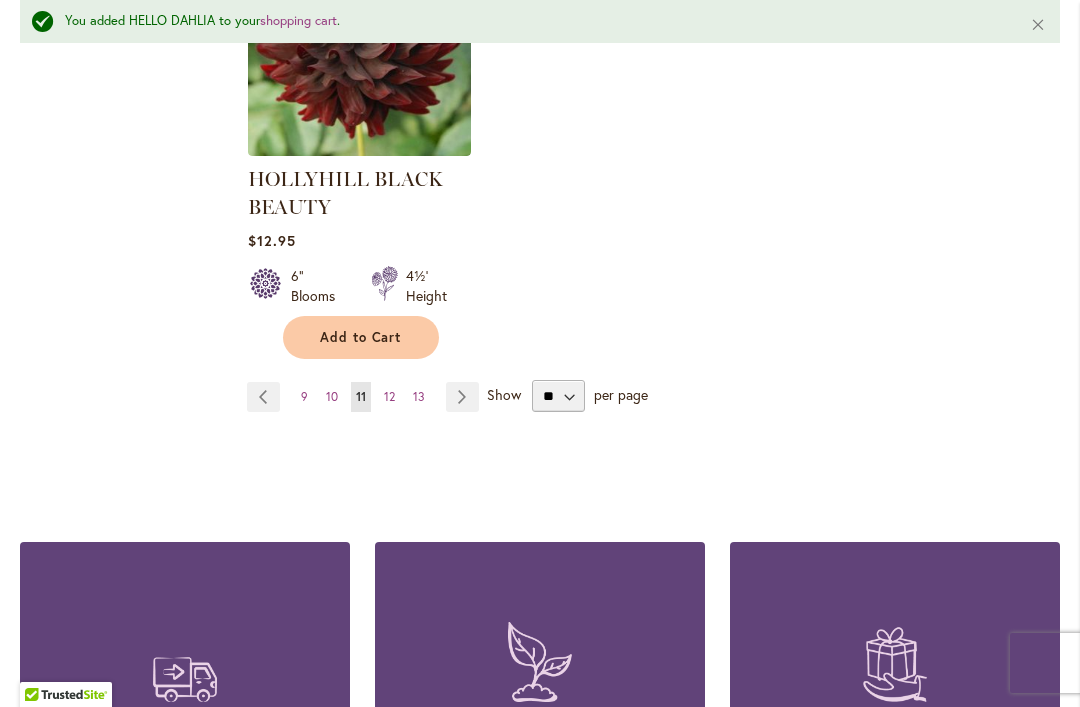 scroll, scrollTop: 2893, scrollLeft: 0, axis: vertical 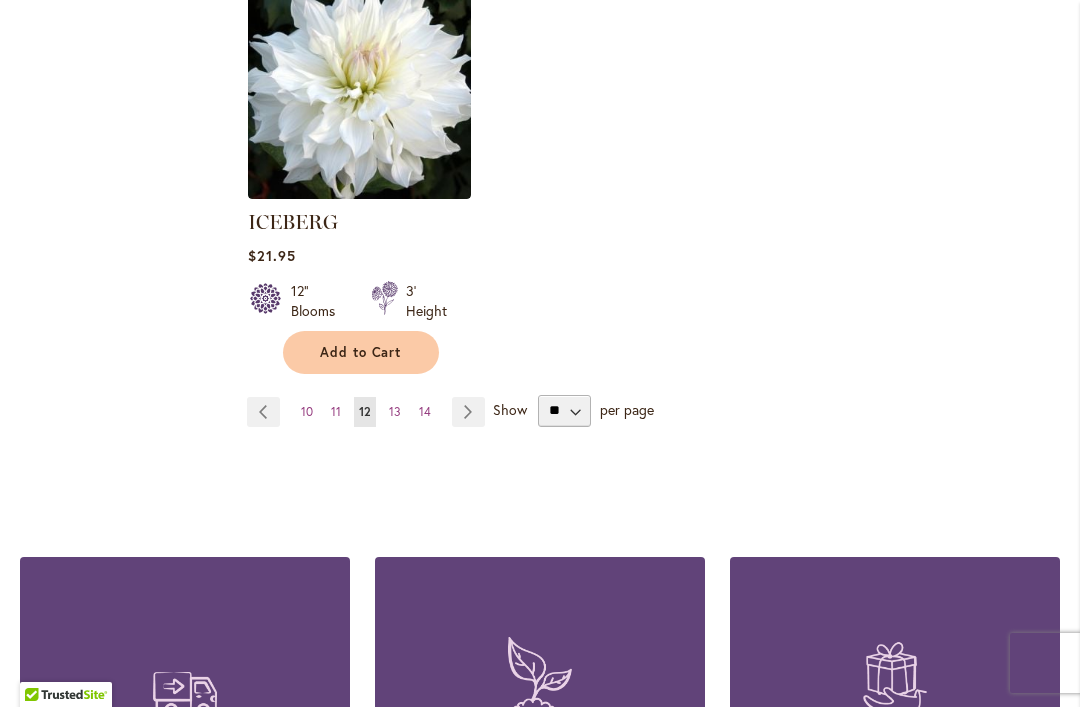 click on "Page
Next" at bounding box center [468, 412] 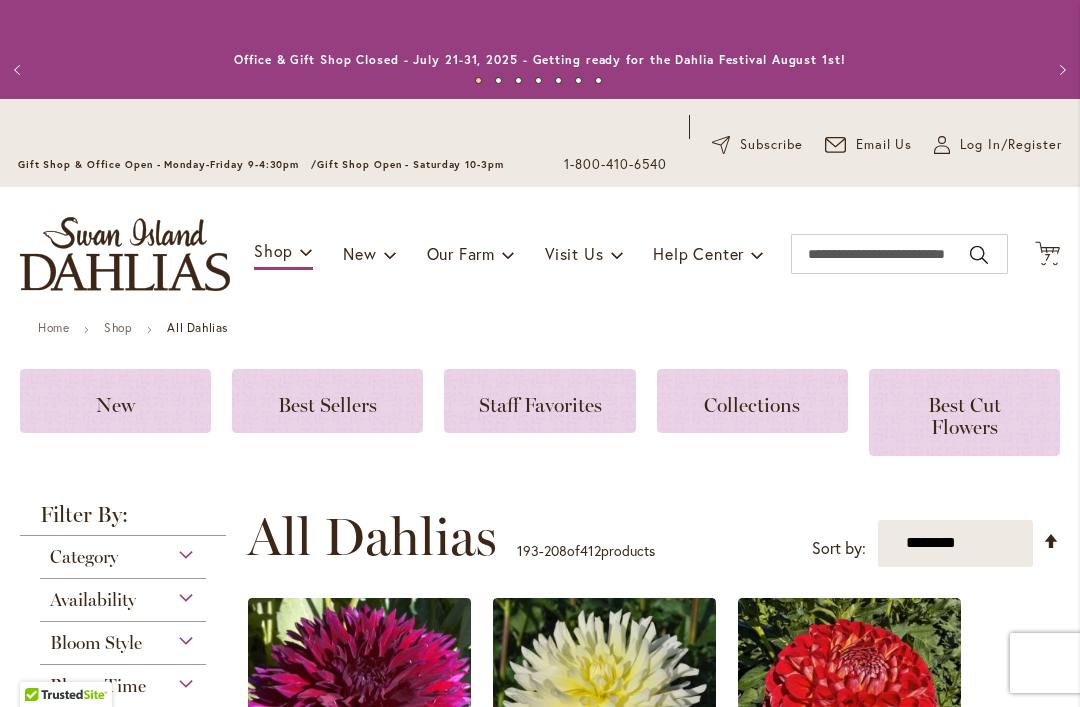 scroll, scrollTop: 0, scrollLeft: 0, axis: both 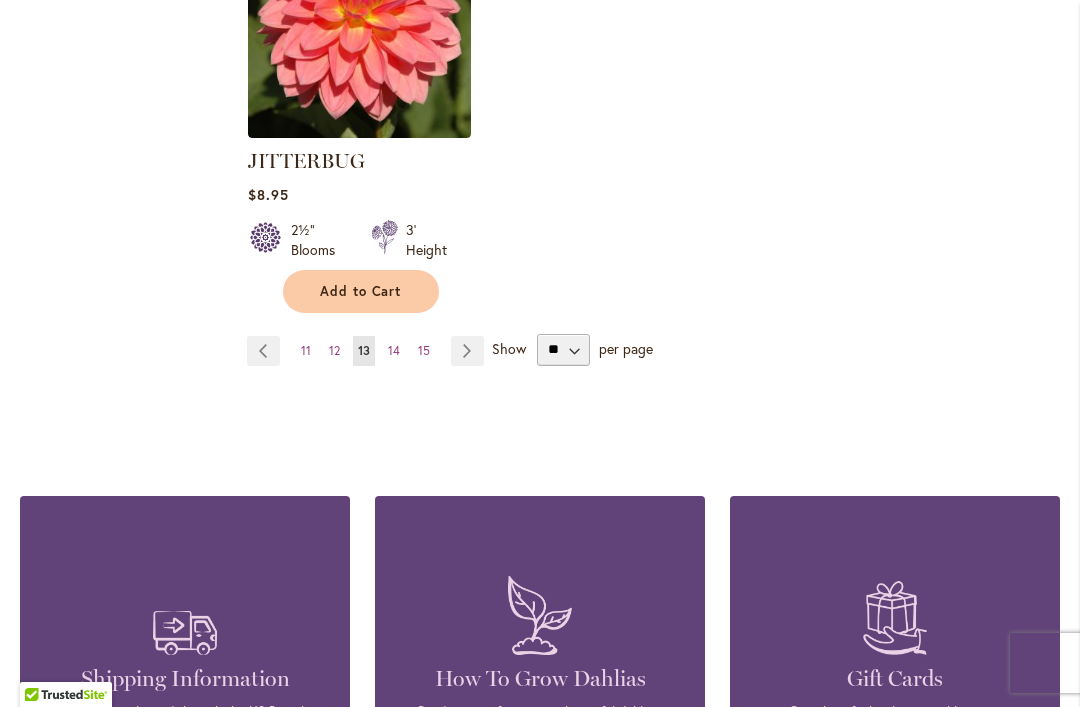 click on "Show" at bounding box center (509, 347) 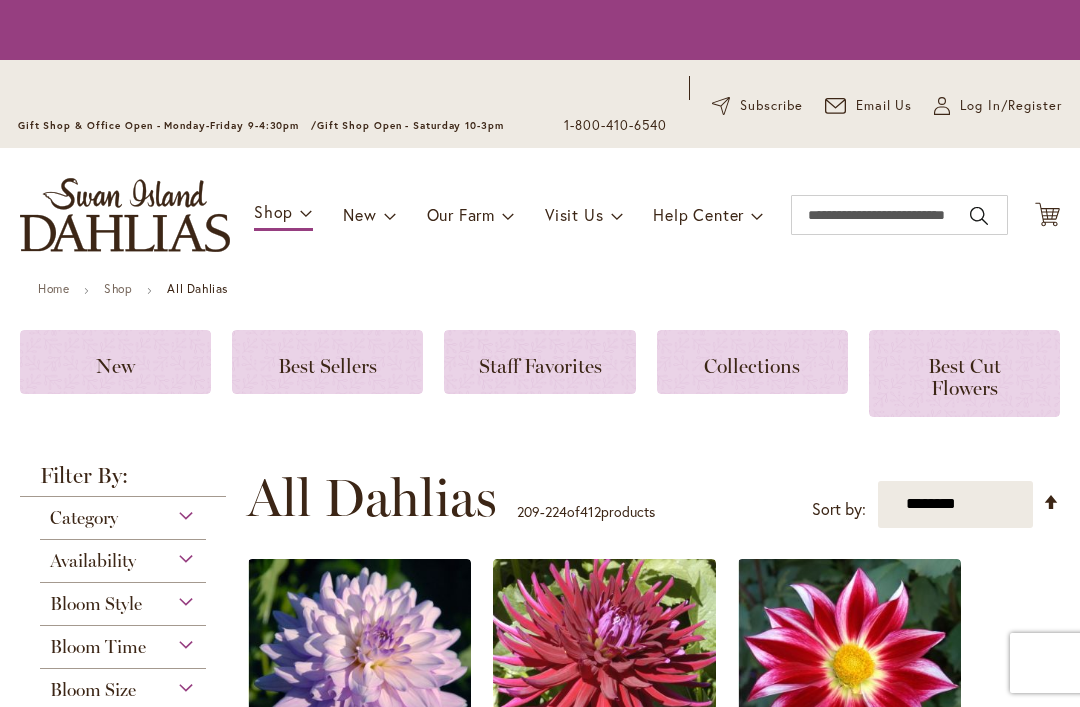 scroll, scrollTop: 0, scrollLeft: 0, axis: both 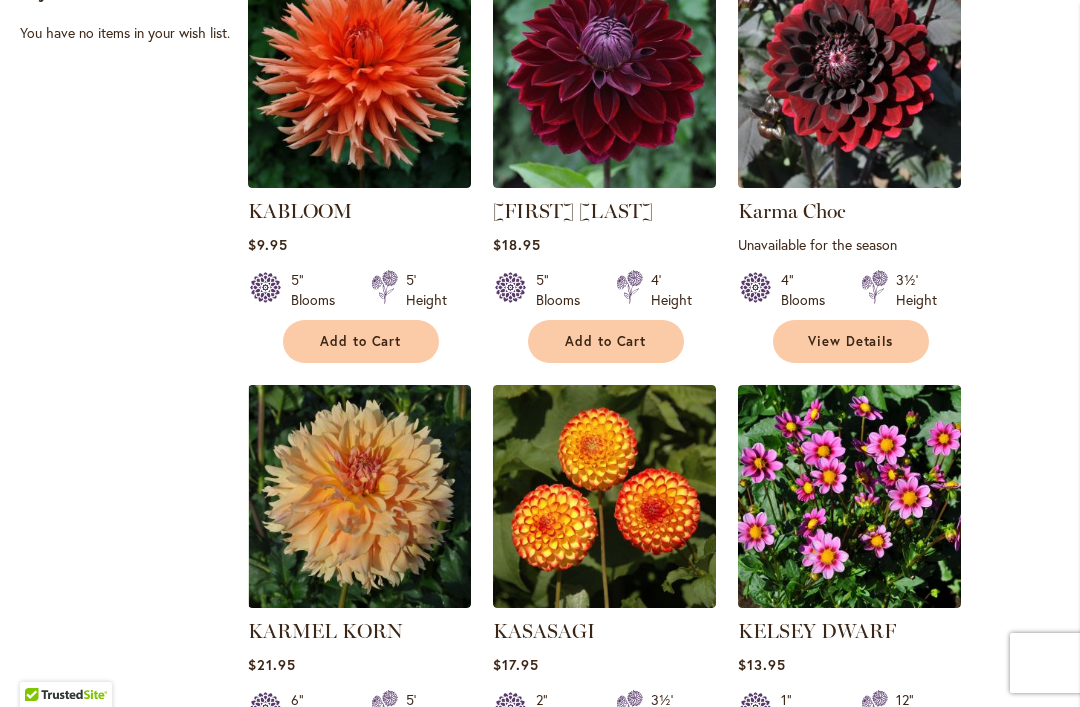 click on "Add to Cart" at bounding box center [606, 341] 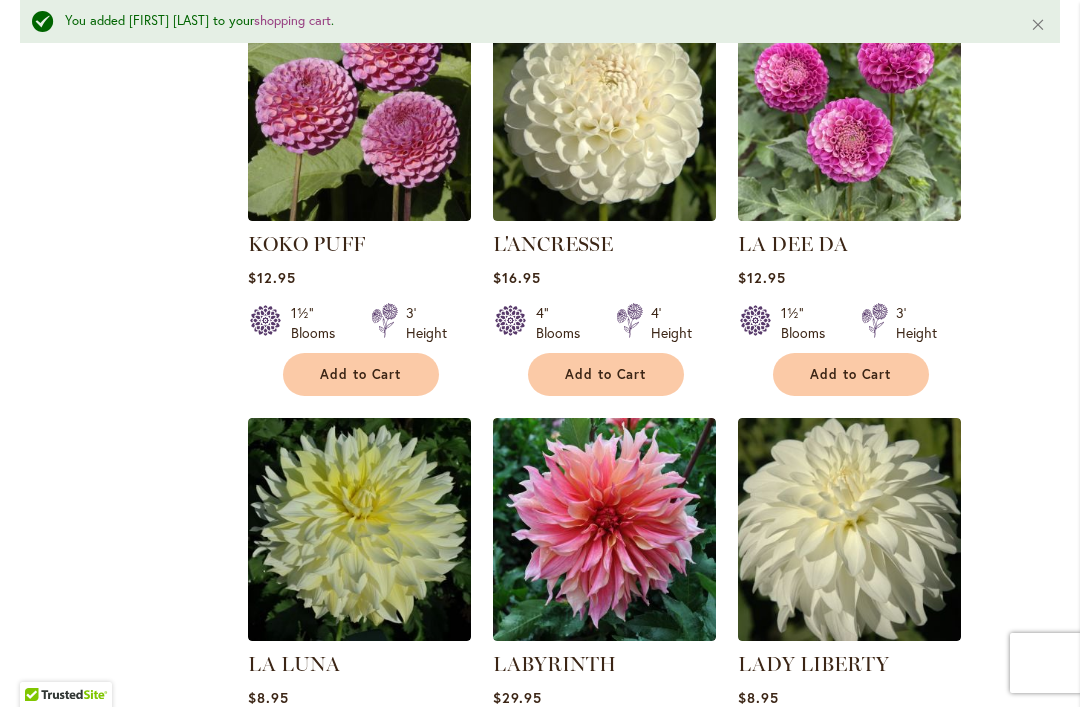 scroll, scrollTop: 1939, scrollLeft: 0, axis: vertical 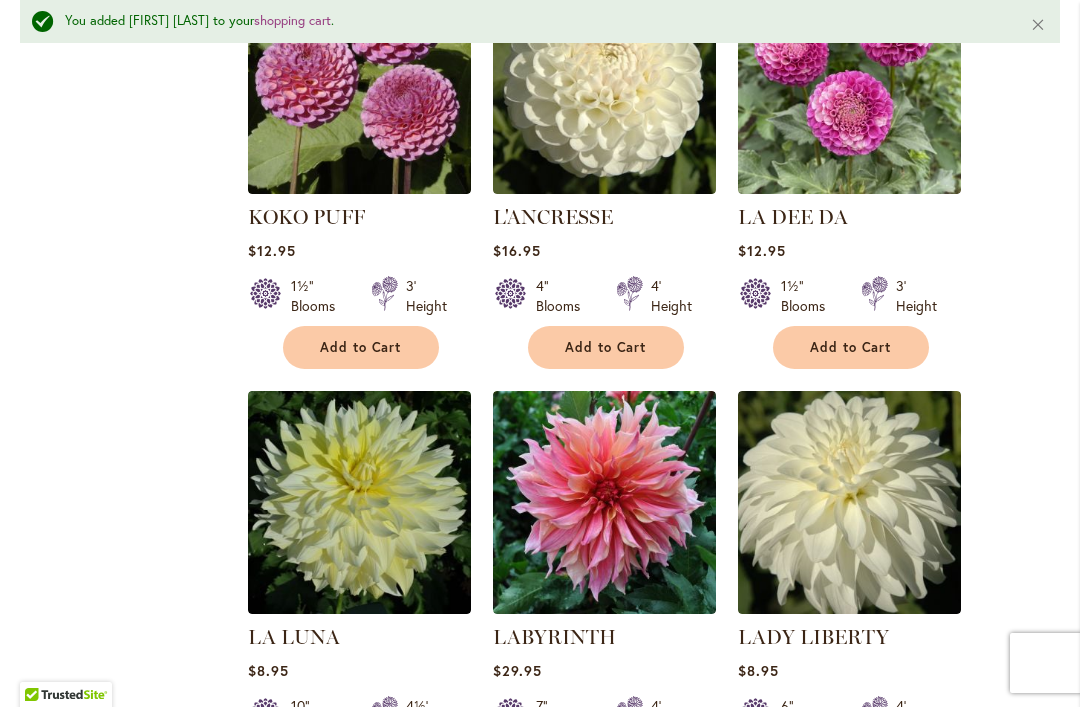 click on "Add to Cart" at bounding box center [606, 347] 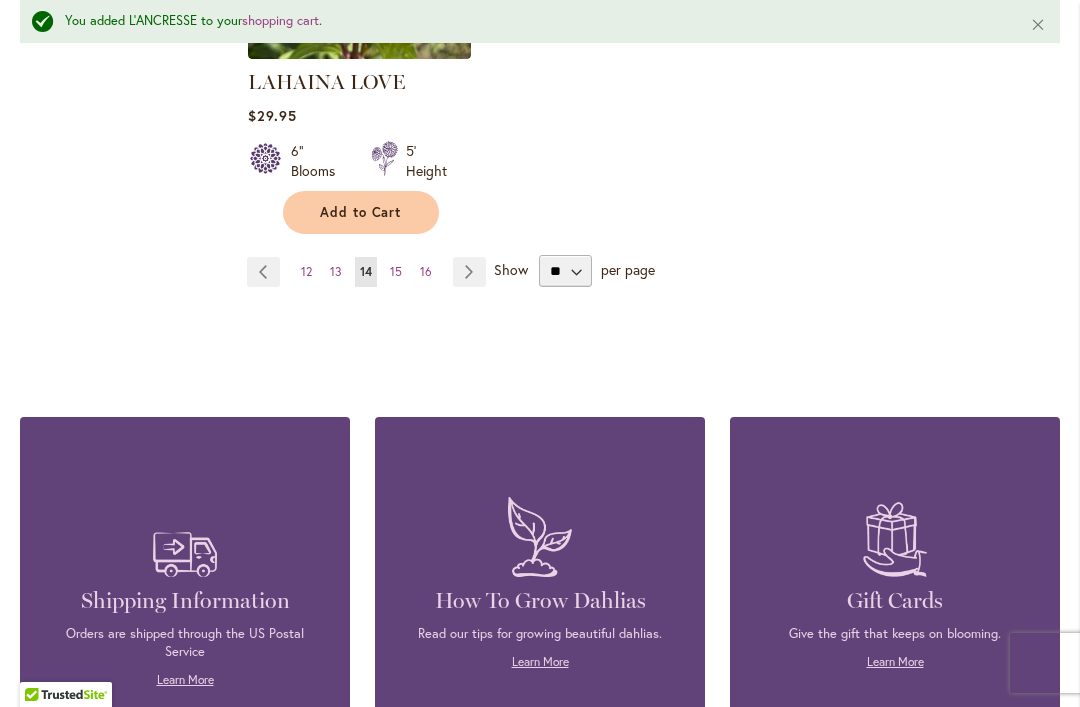 scroll, scrollTop: 2925, scrollLeft: 0, axis: vertical 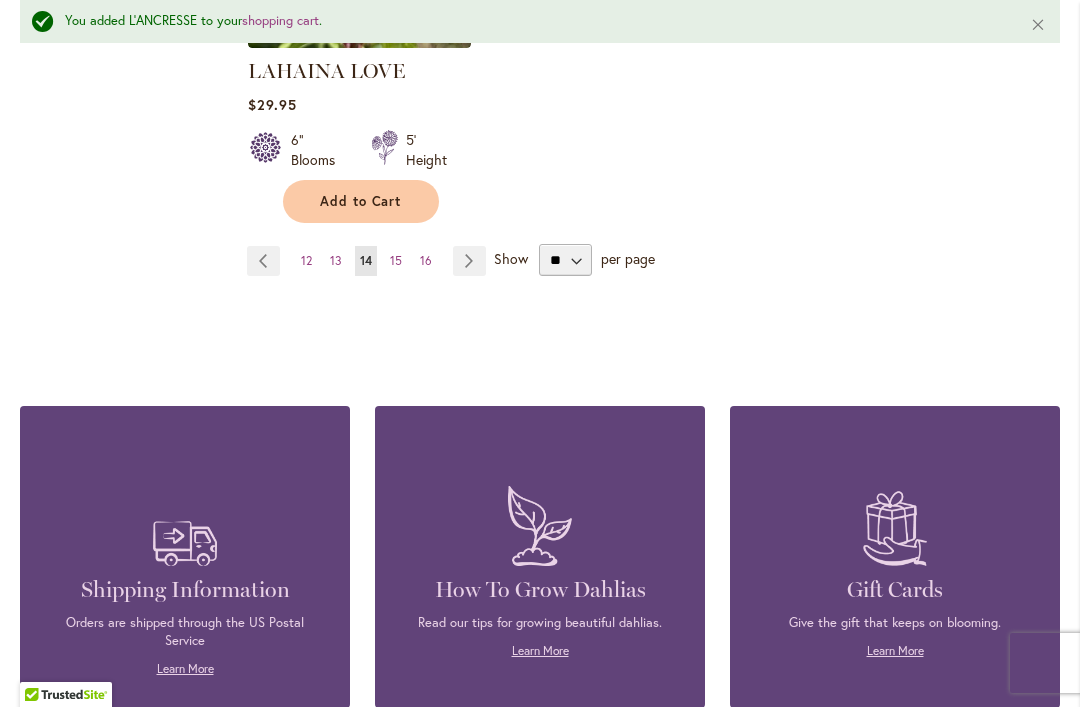 click on "Page
Next" at bounding box center (469, 261) 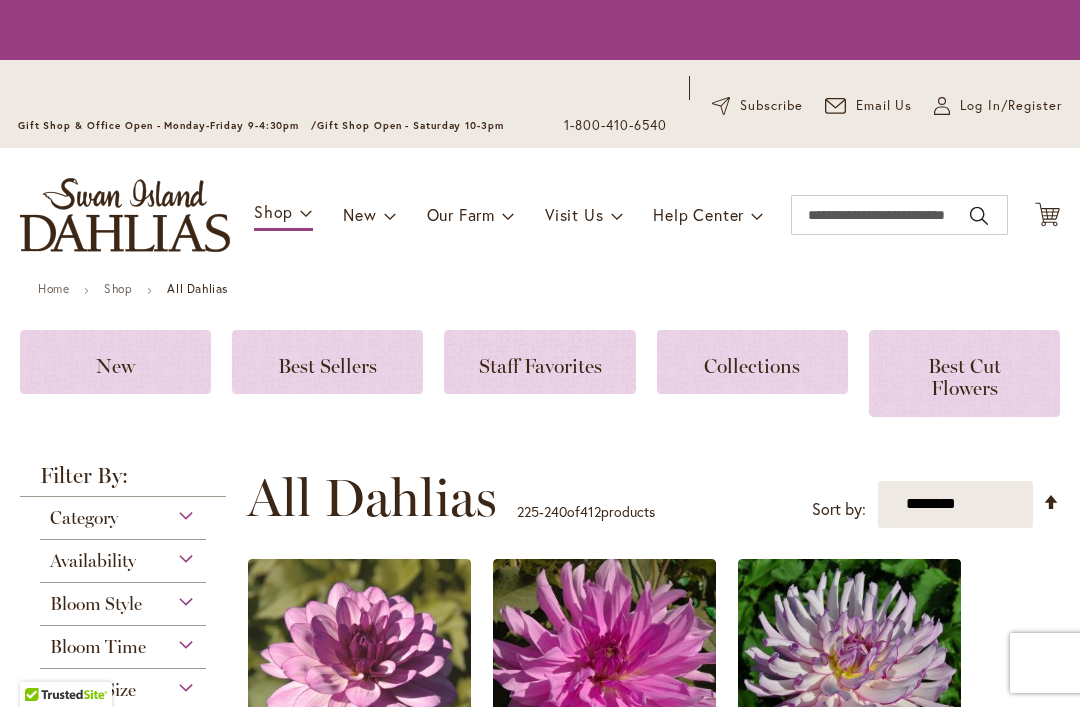 scroll, scrollTop: 0, scrollLeft: 0, axis: both 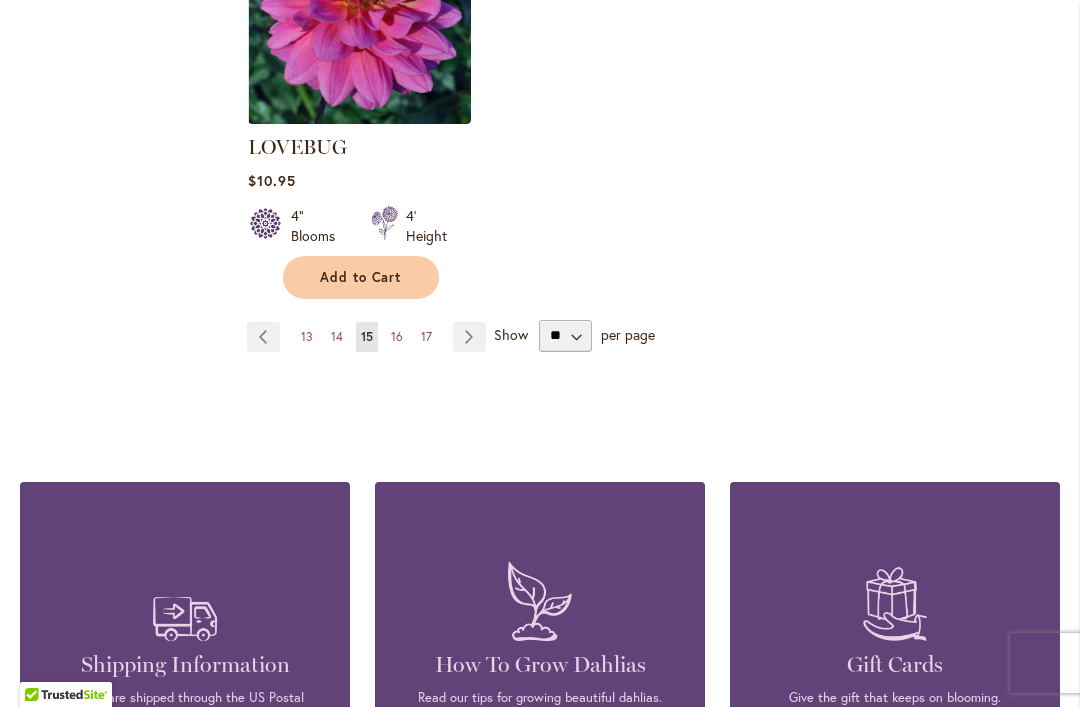click on "Page
16" at bounding box center (397, 337) 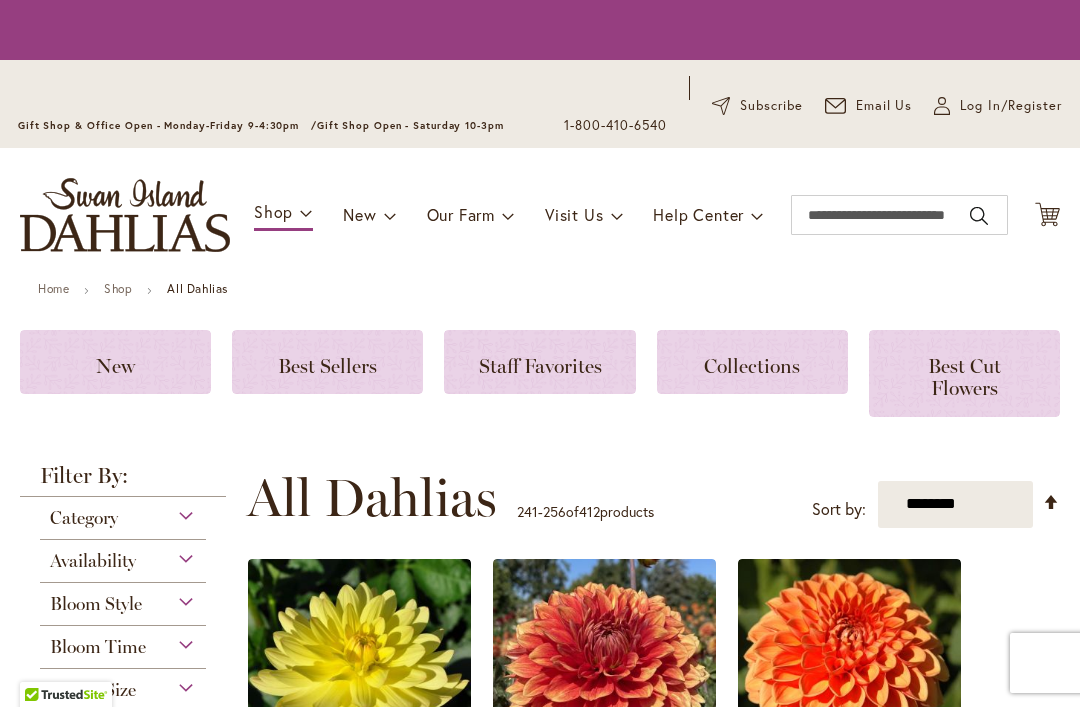 scroll, scrollTop: 0, scrollLeft: 0, axis: both 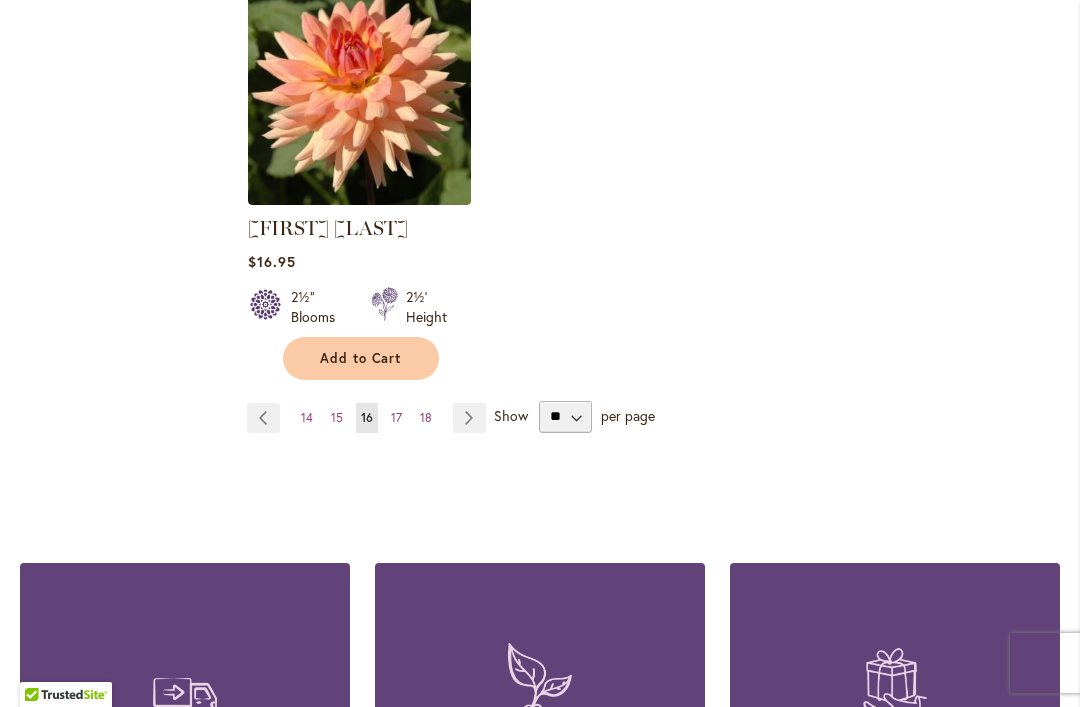 click on "Page
Next" at bounding box center [469, 418] 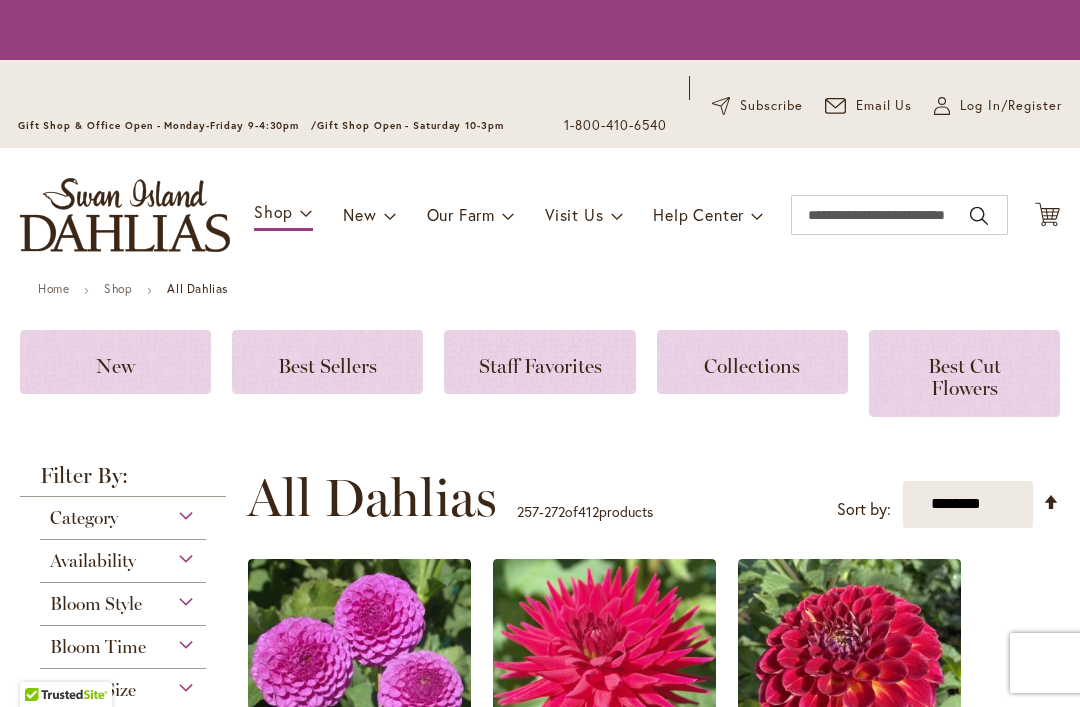 scroll, scrollTop: 0, scrollLeft: 0, axis: both 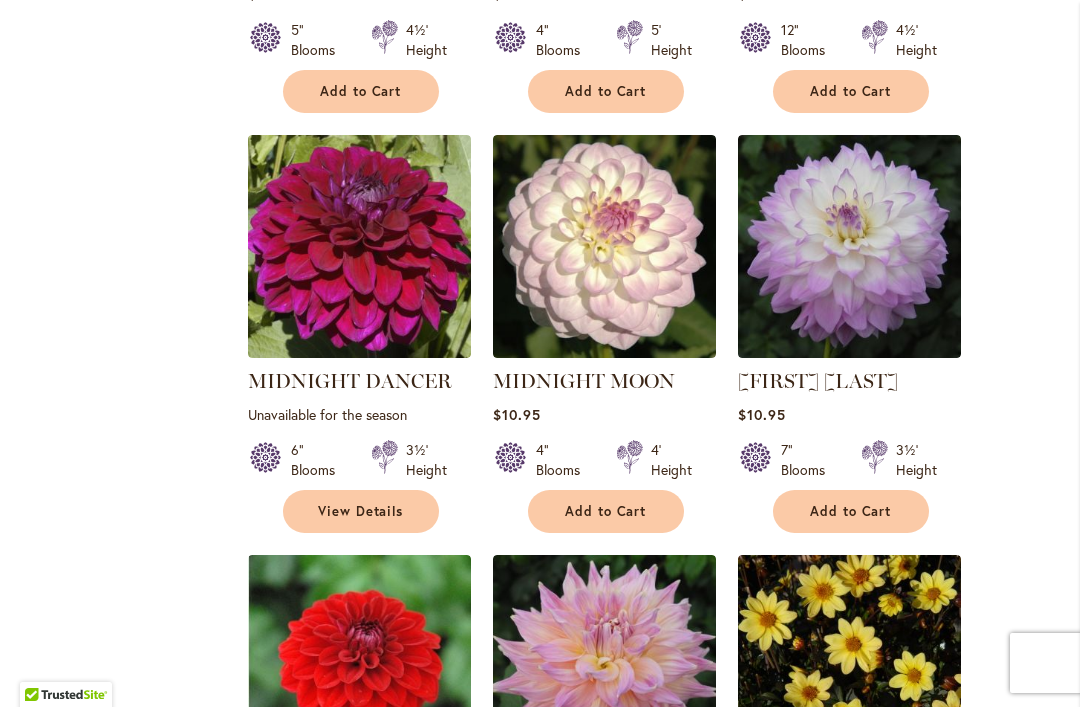 click on "Add to Cart" at bounding box center (851, 511) 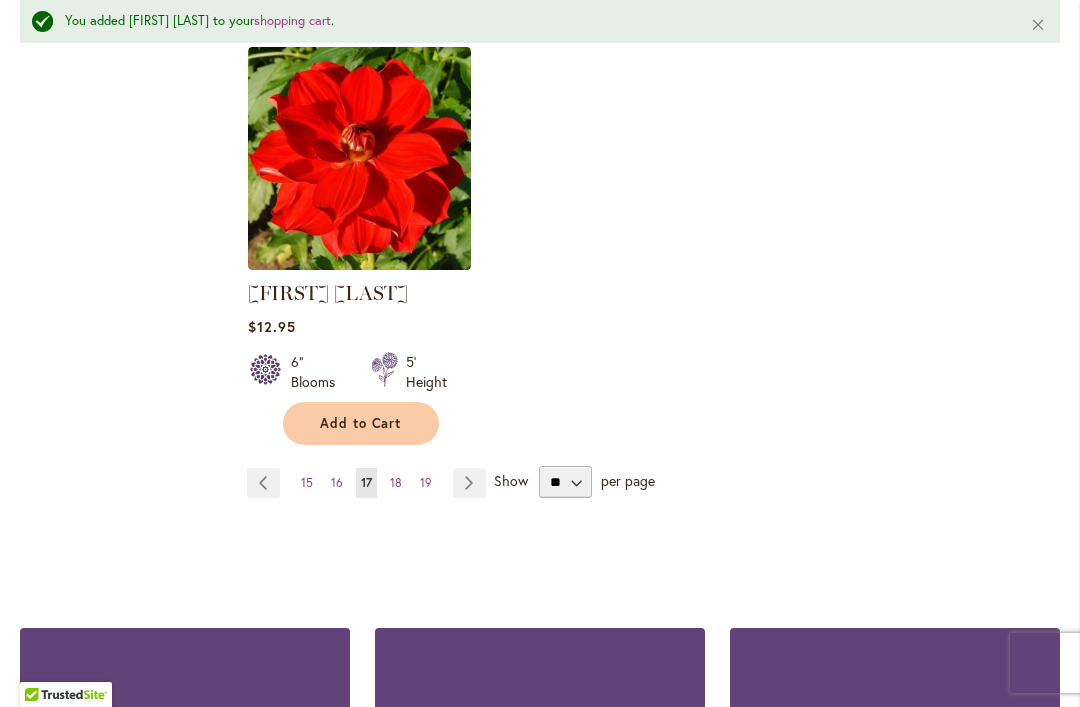 scroll, scrollTop: 2785, scrollLeft: 0, axis: vertical 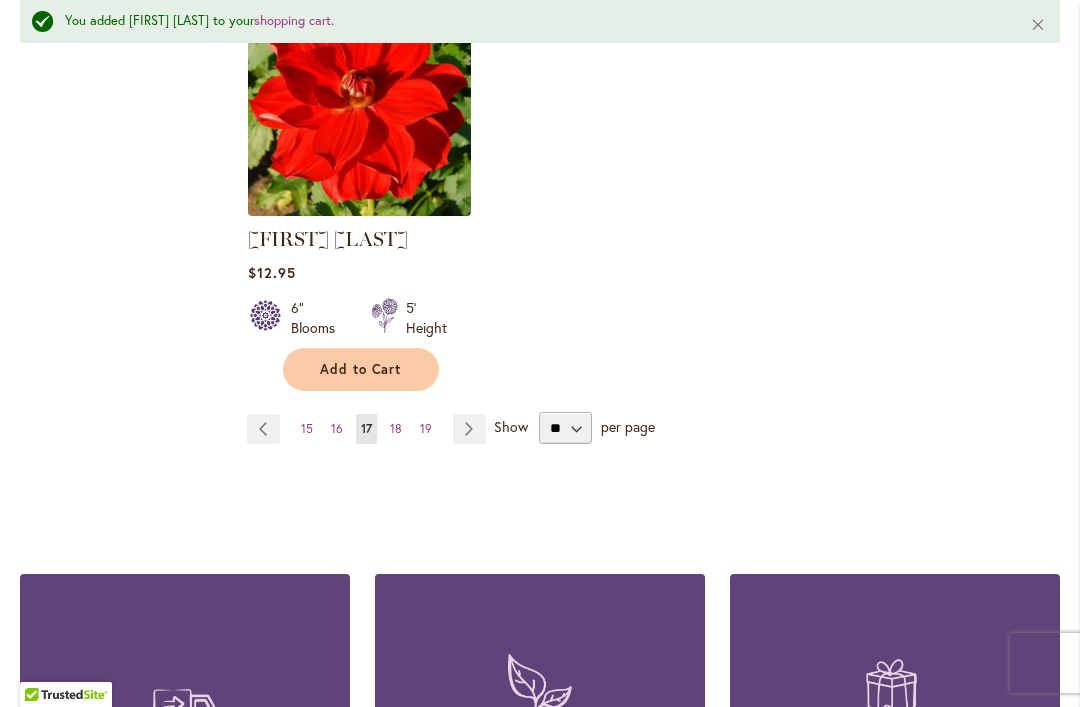 click on "Page
Next" at bounding box center (469, 429) 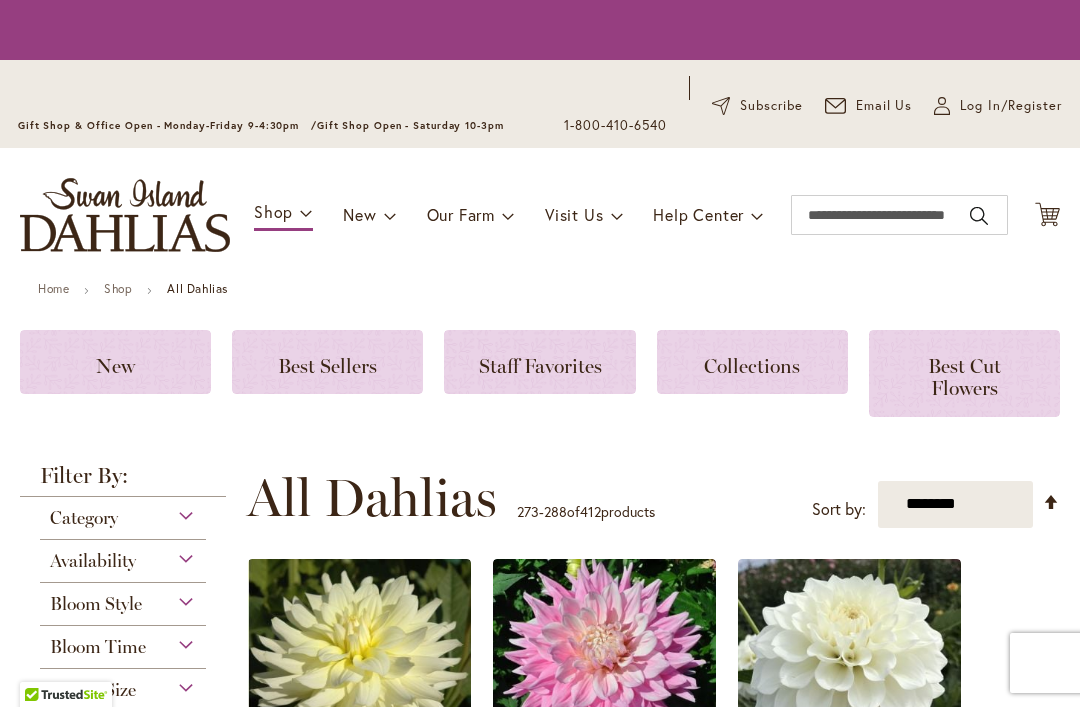 scroll, scrollTop: 0, scrollLeft: 0, axis: both 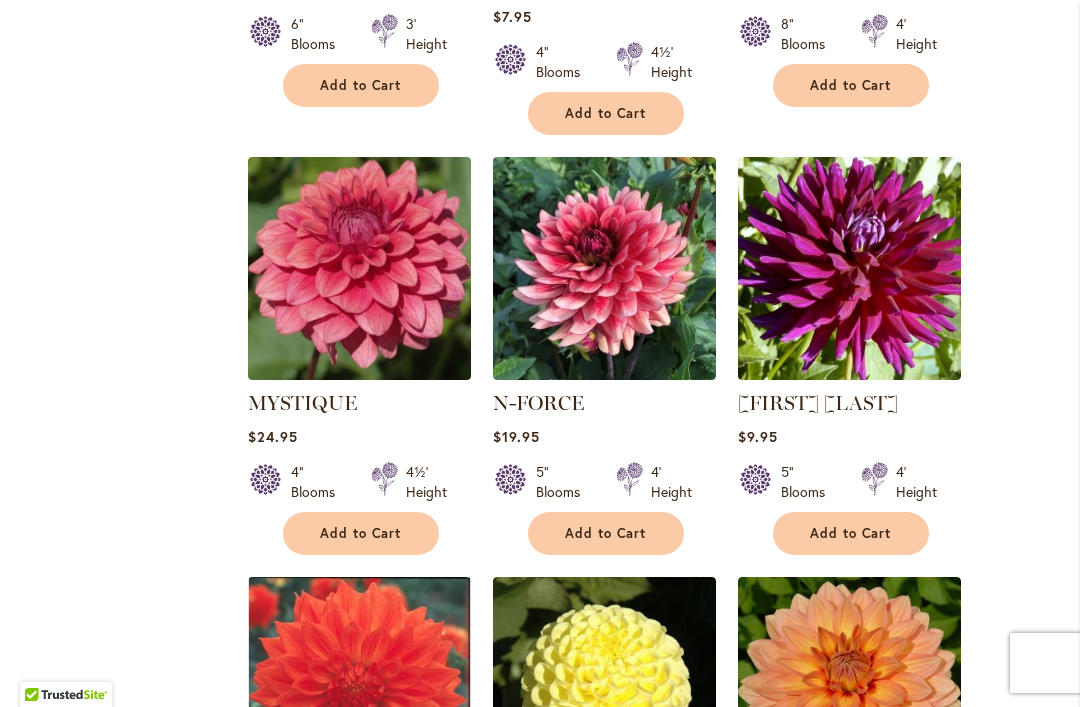 click on "Add to Cart" at bounding box center [606, 533] 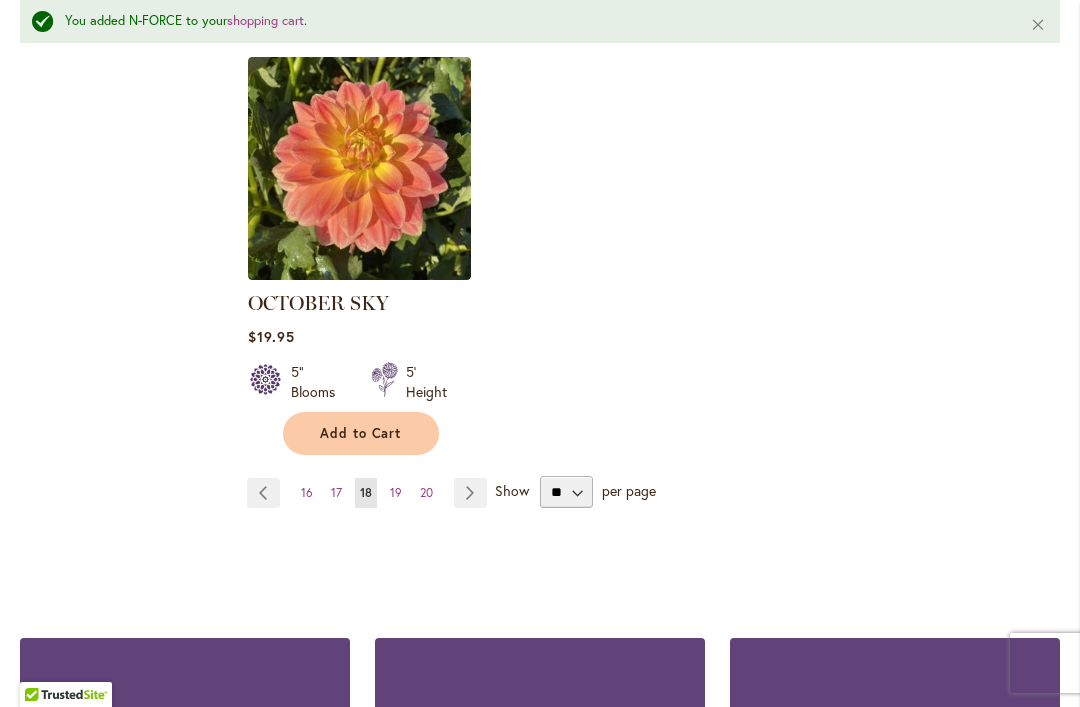 scroll, scrollTop: 2762, scrollLeft: 0, axis: vertical 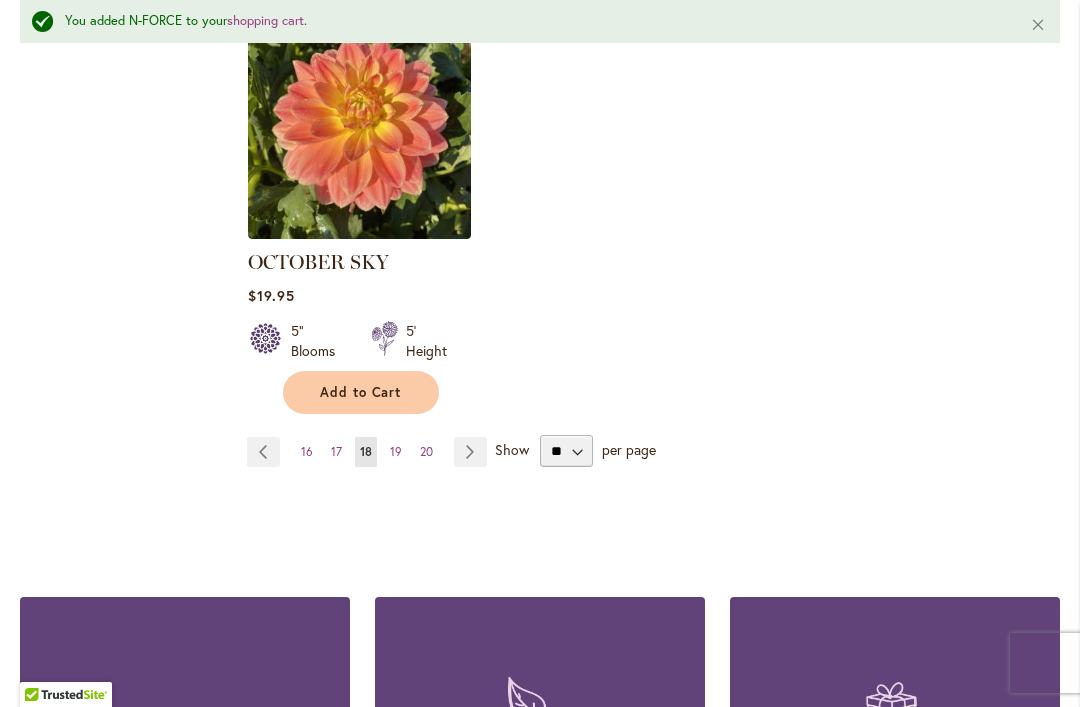 click on "Page
19" at bounding box center (396, 452) 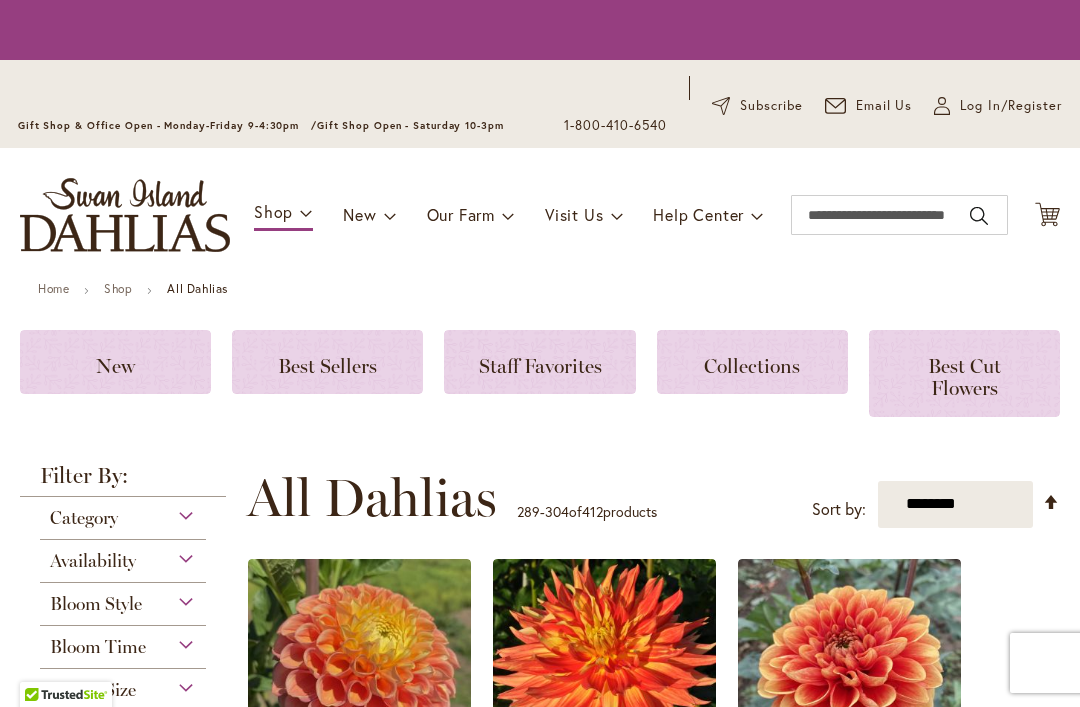 scroll, scrollTop: 0, scrollLeft: 0, axis: both 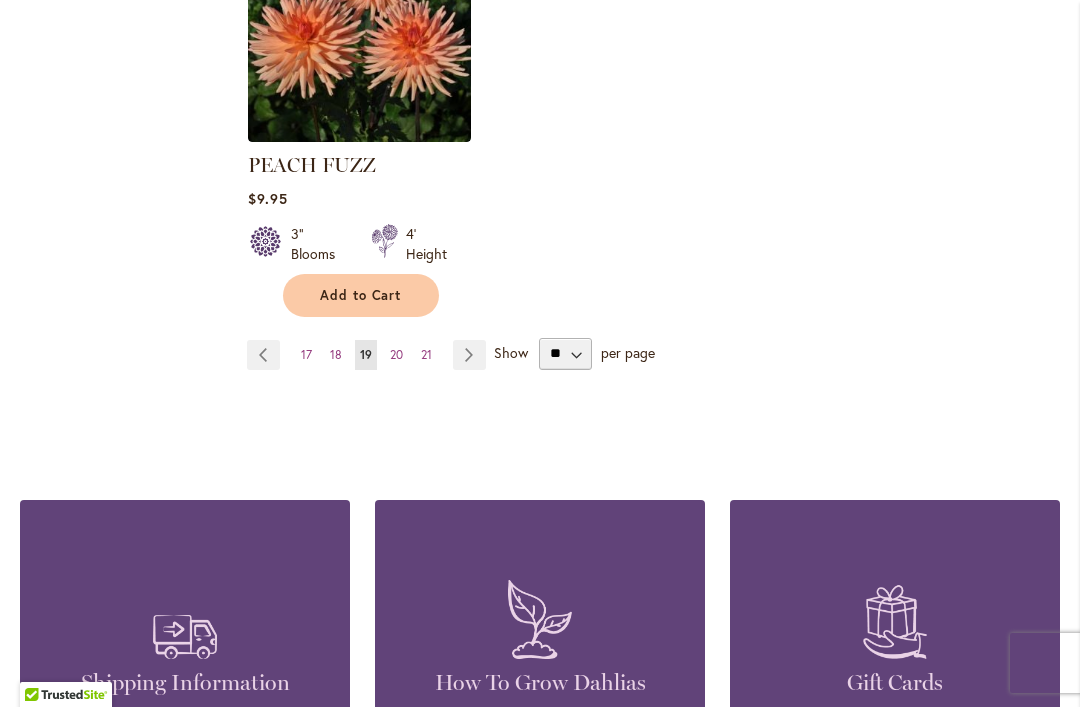 click on "Page
Next" at bounding box center (469, 355) 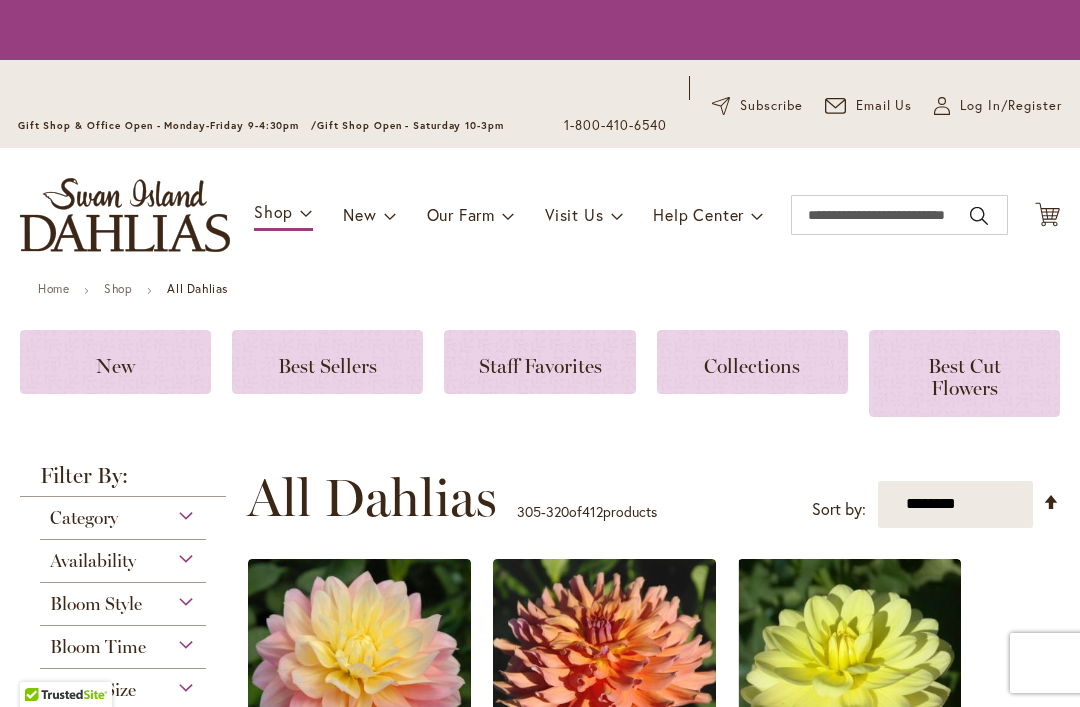 scroll, scrollTop: 0, scrollLeft: 0, axis: both 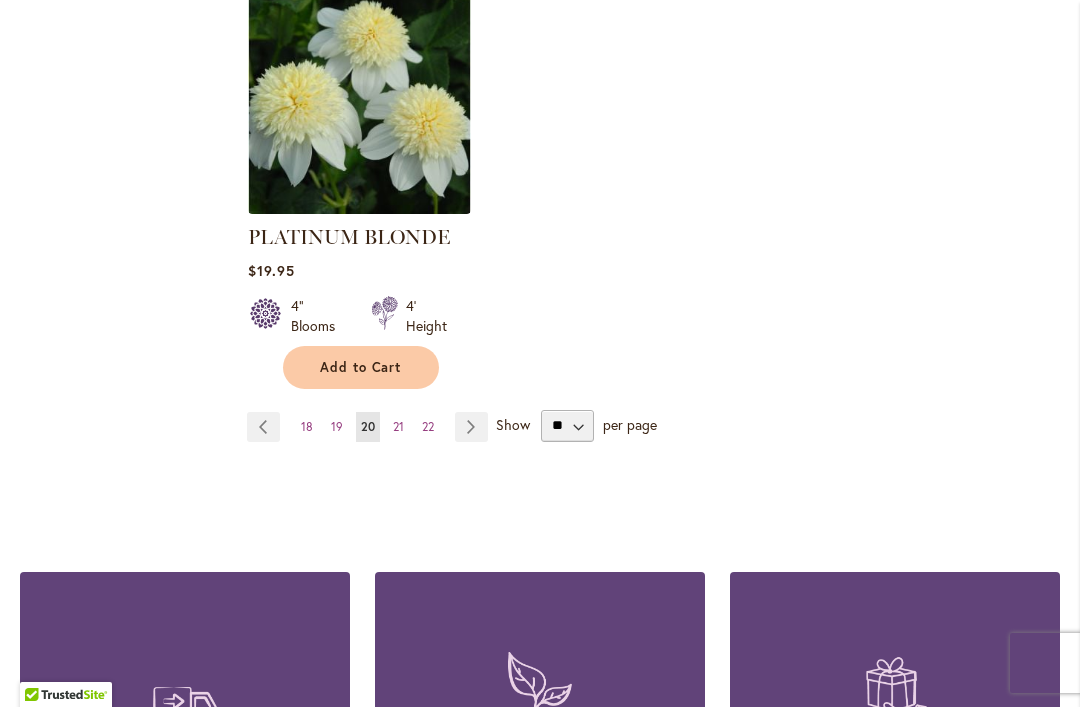 click on "Page
Next" at bounding box center [471, 427] 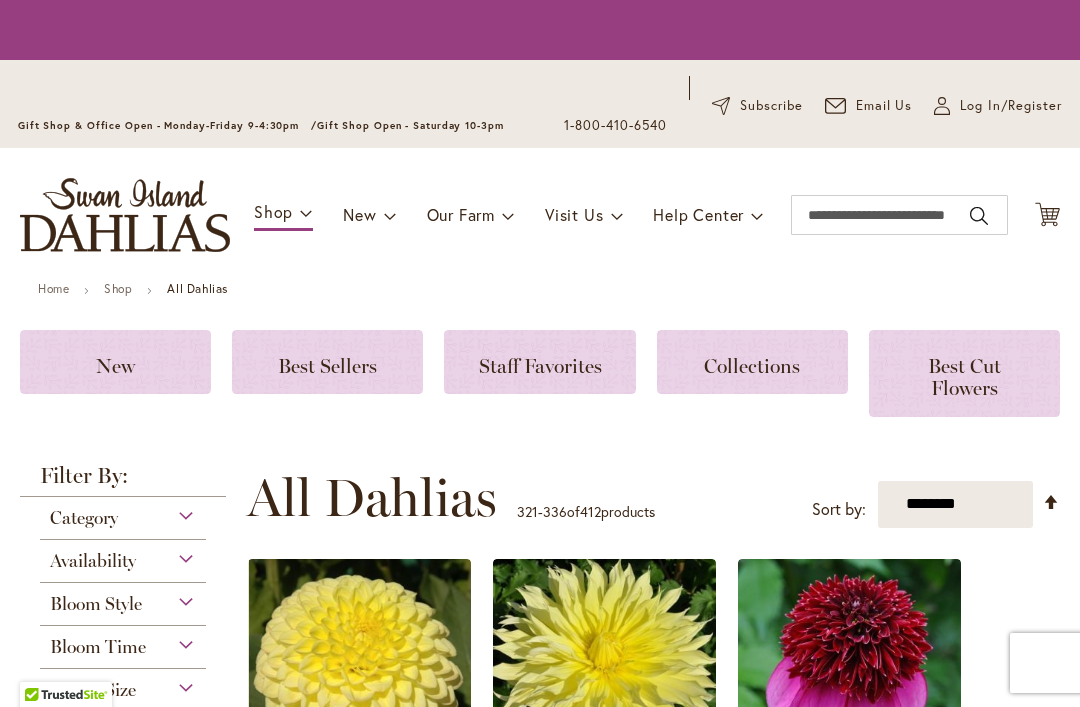 scroll, scrollTop: 0, scrollLeft: 0, axis: both 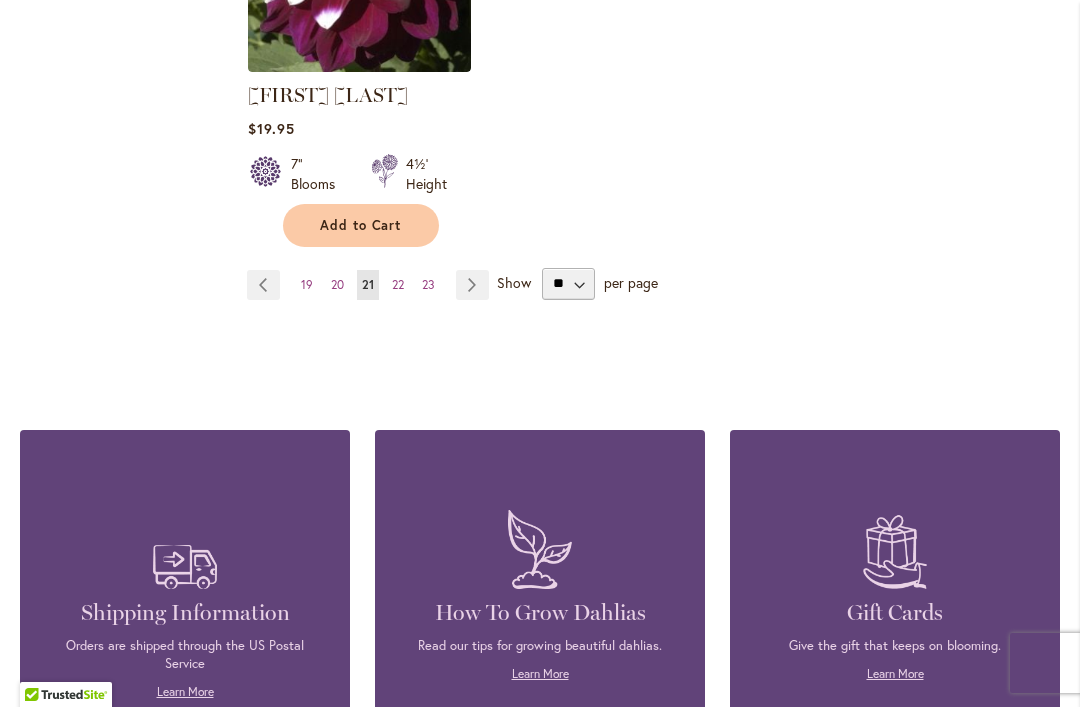 click on "Page
Next" at bounding box center (472, 285) 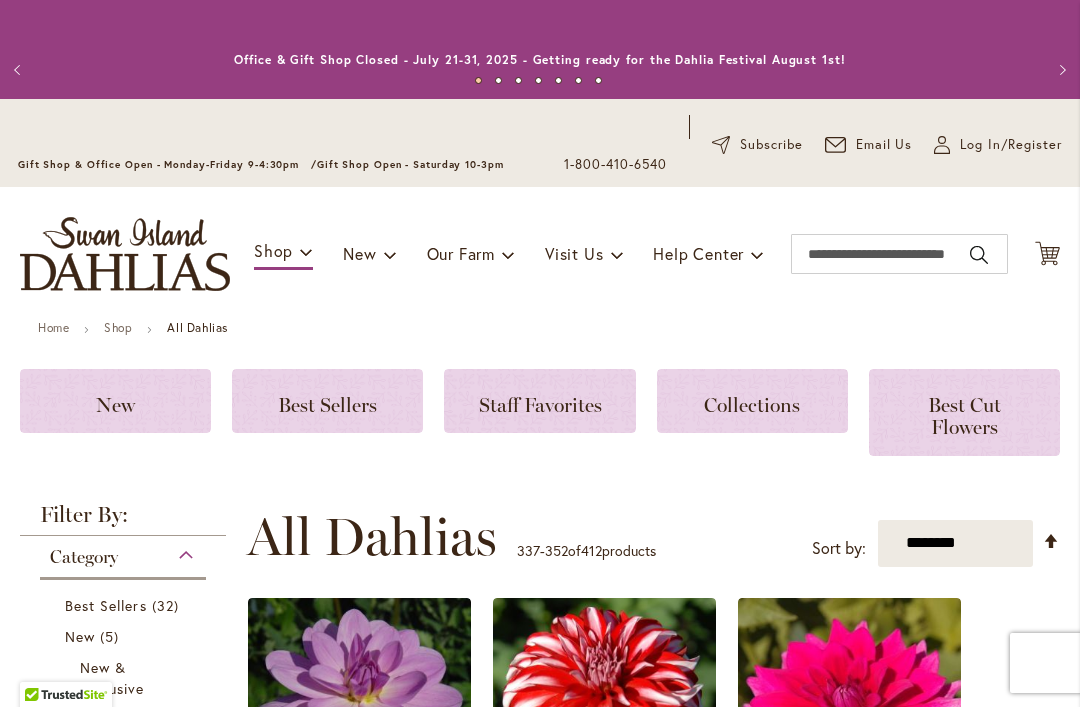 scroll, scrollTop: 0, scrollLeft: 0, axis: both 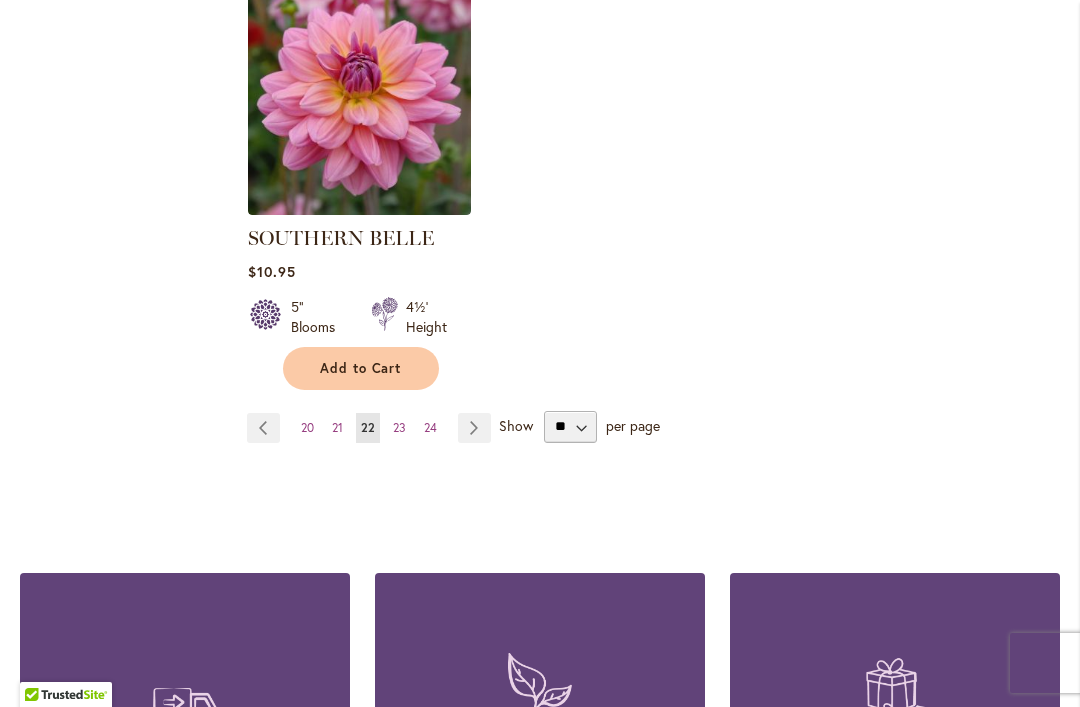 click on "Page
Next" at bounding box center (474, 428) 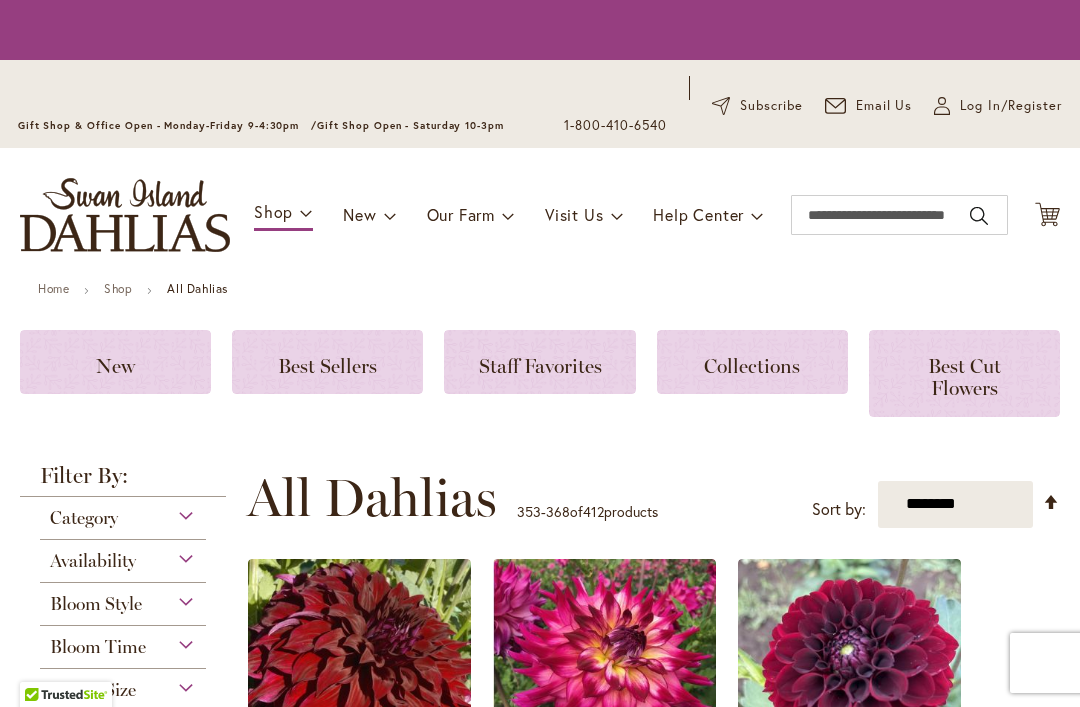 scroll, scrollTop: 0, scrollLeft: 0, axis: both 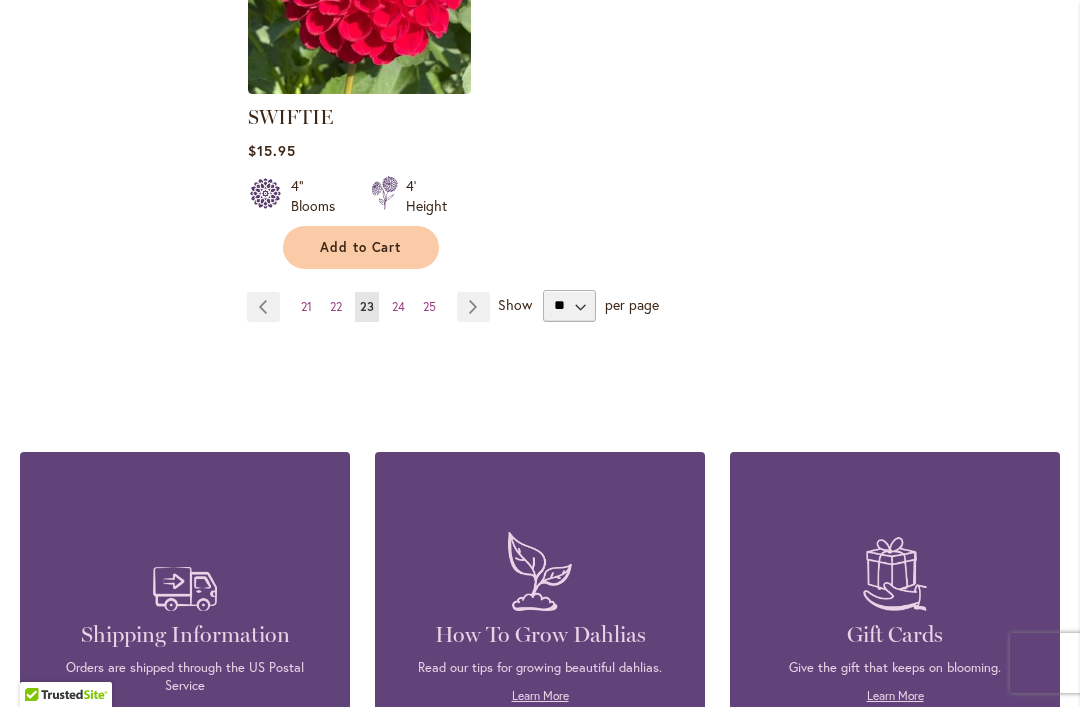 click on "Page
Next" at bounding box center [473, 307] 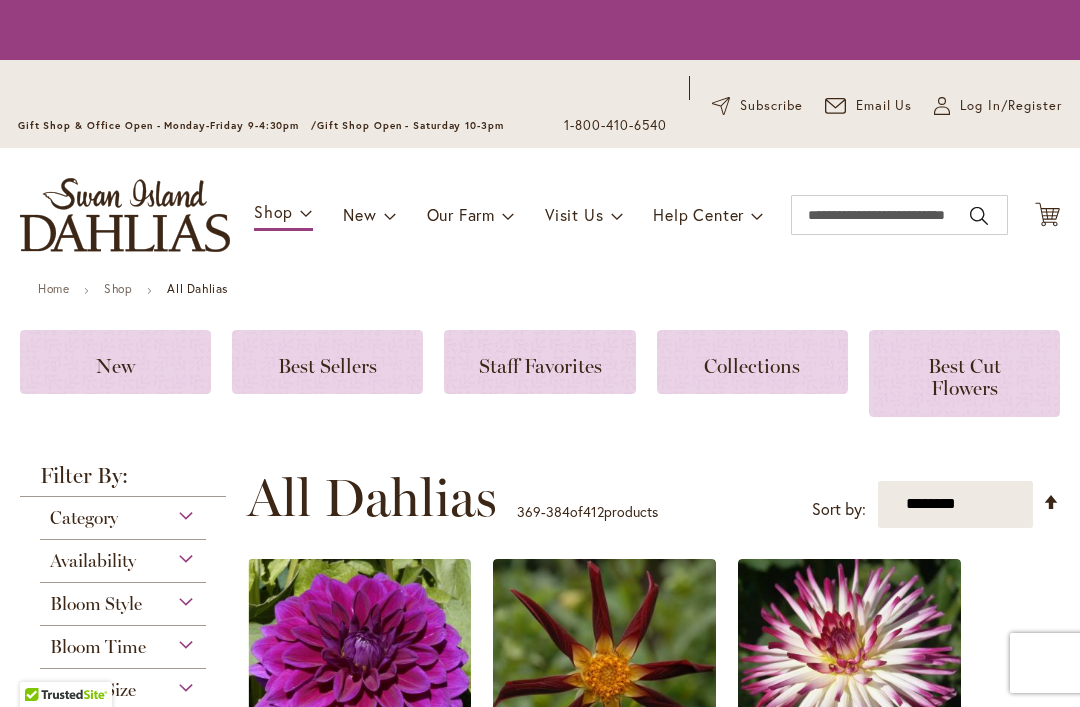 scroll, scrollTop: 0, scrollLeft: 0, axis: both 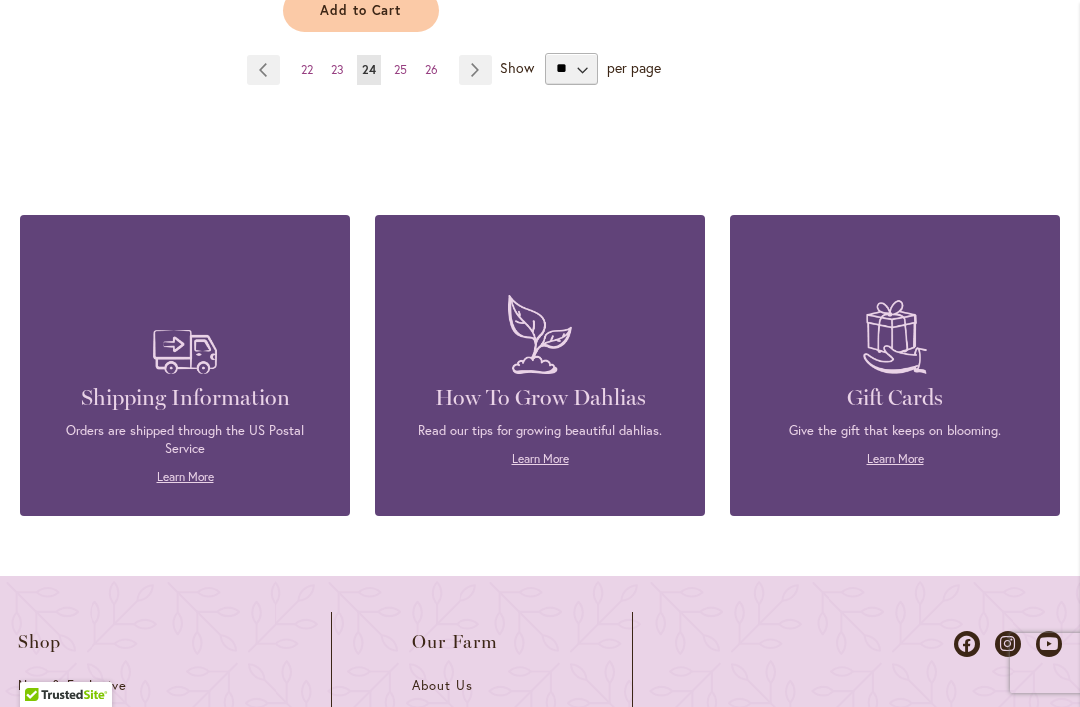click on "25" at bounding box center (400, 69) 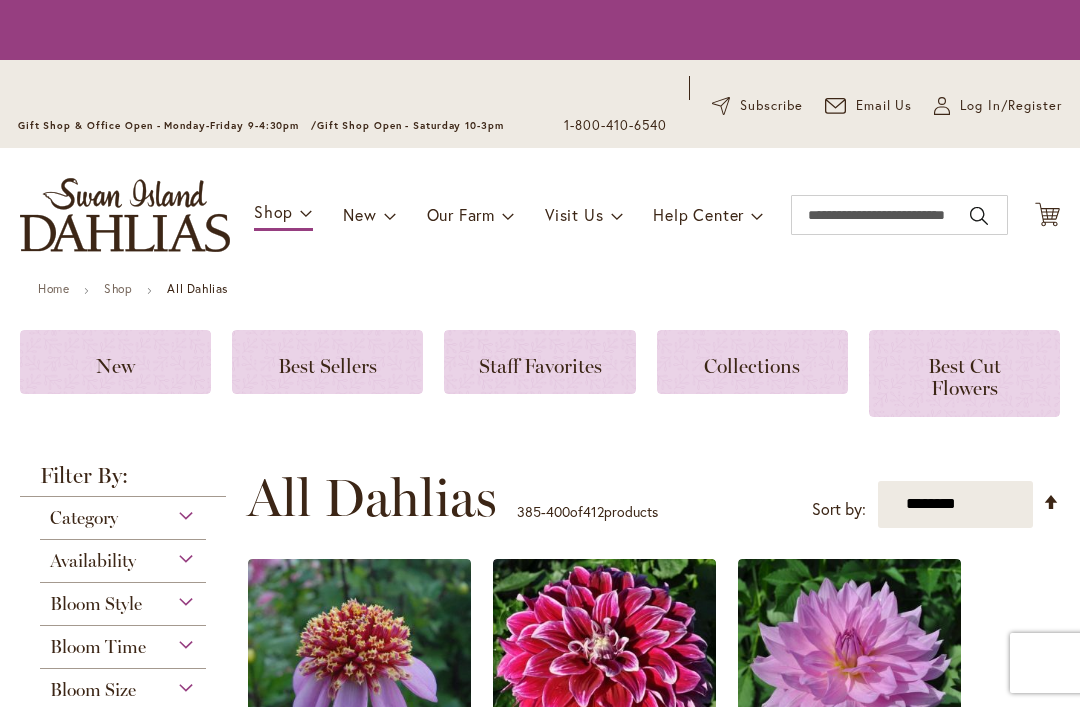 scroll, scrollTop: 0, scrollLeft: 0, axis: both 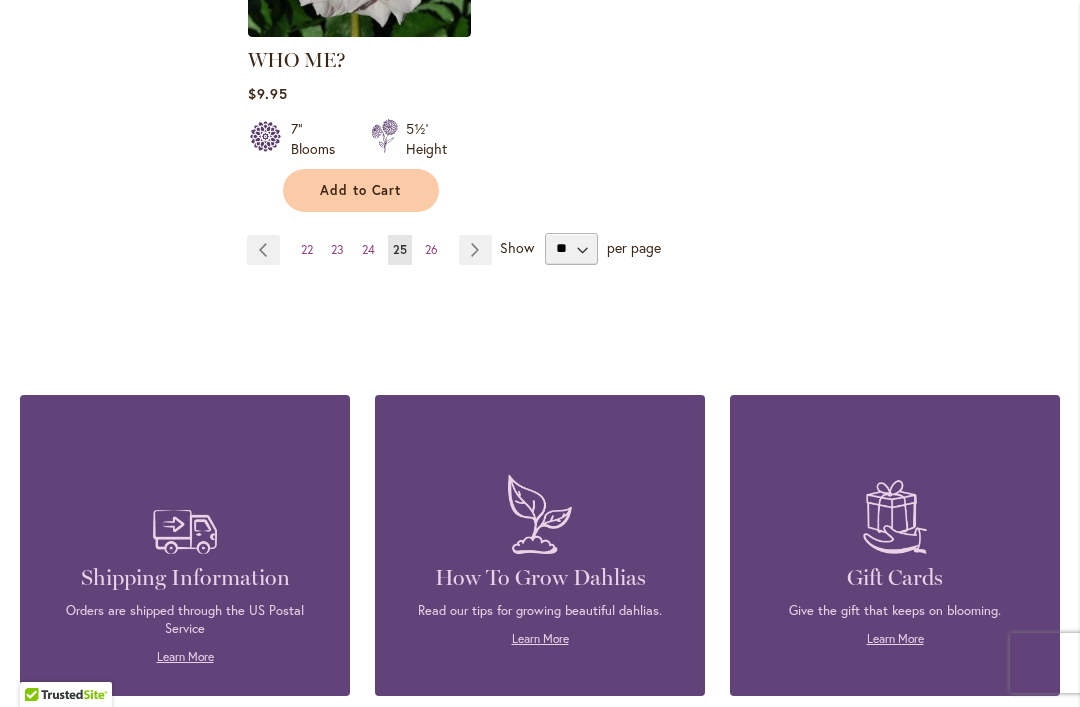 click on "Page
26" at bounding box center (431, 250) 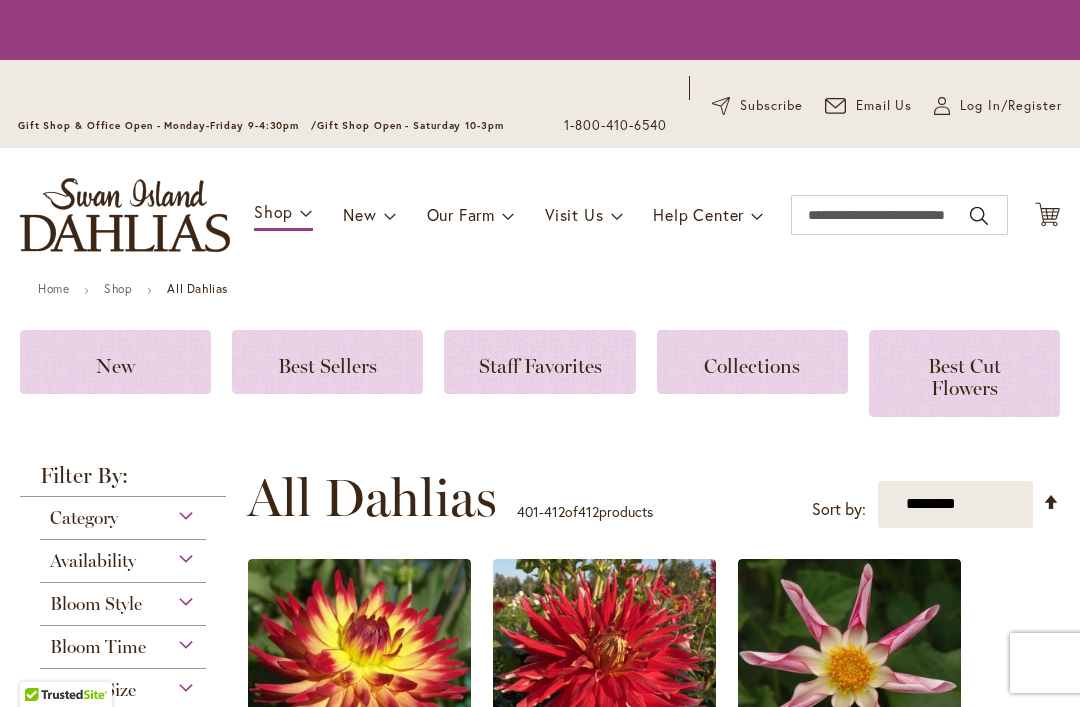 scroll, scrollTop: 0, scrollLeft: 0, axis: both 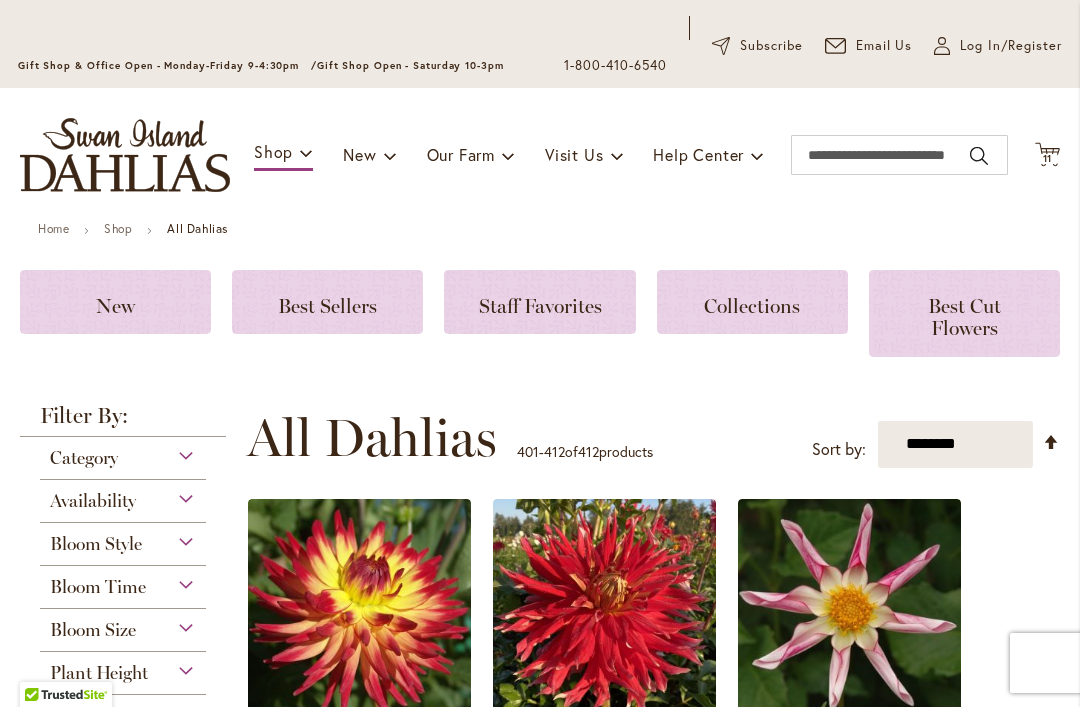 click on "Cart
.cls-1 {
fill: #231f20;
}" 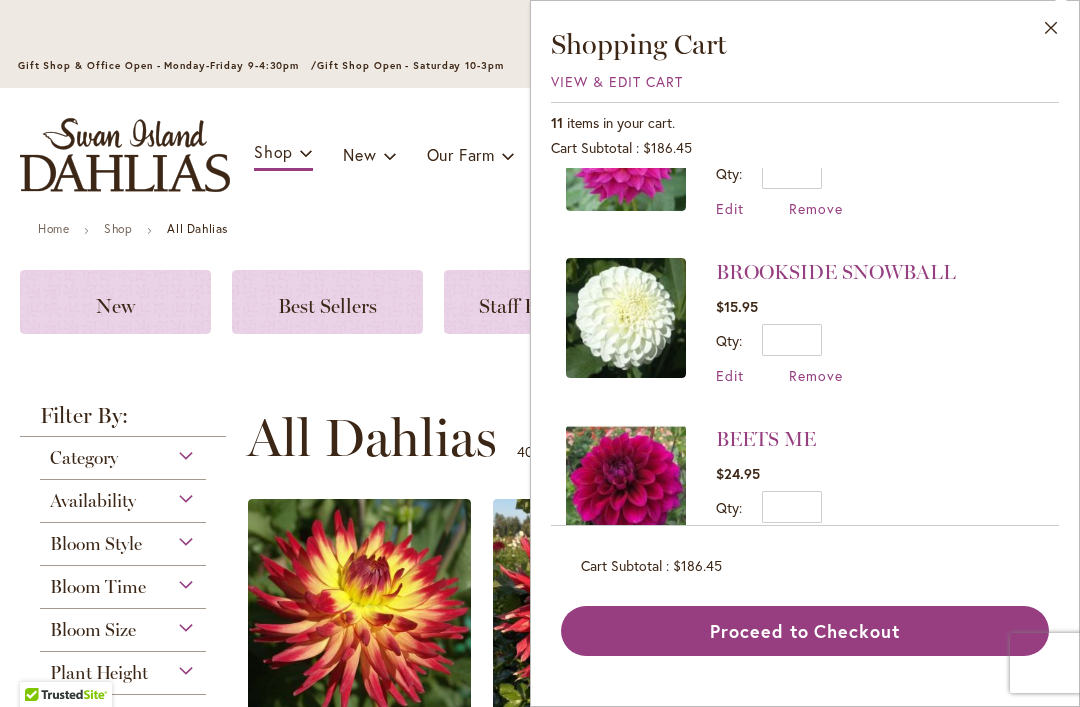 scroll, scrollTop: 1259, scrollLeft: 0, axis: vertical 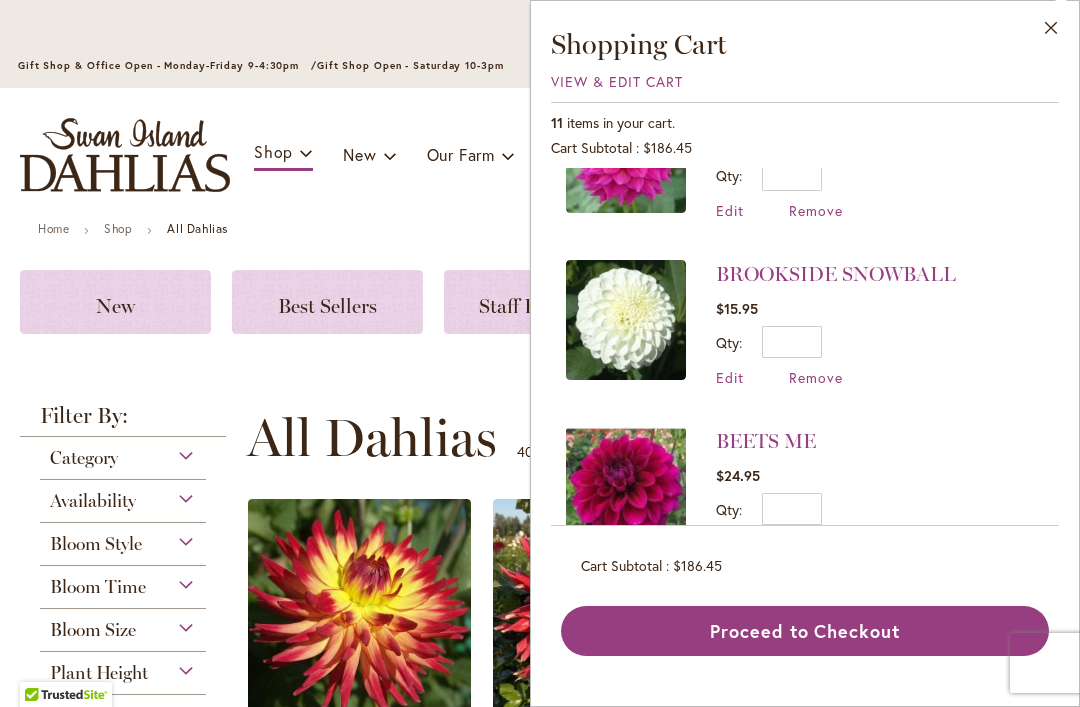 click on "Proceed to Checkout" at bounding box center [805, 631] 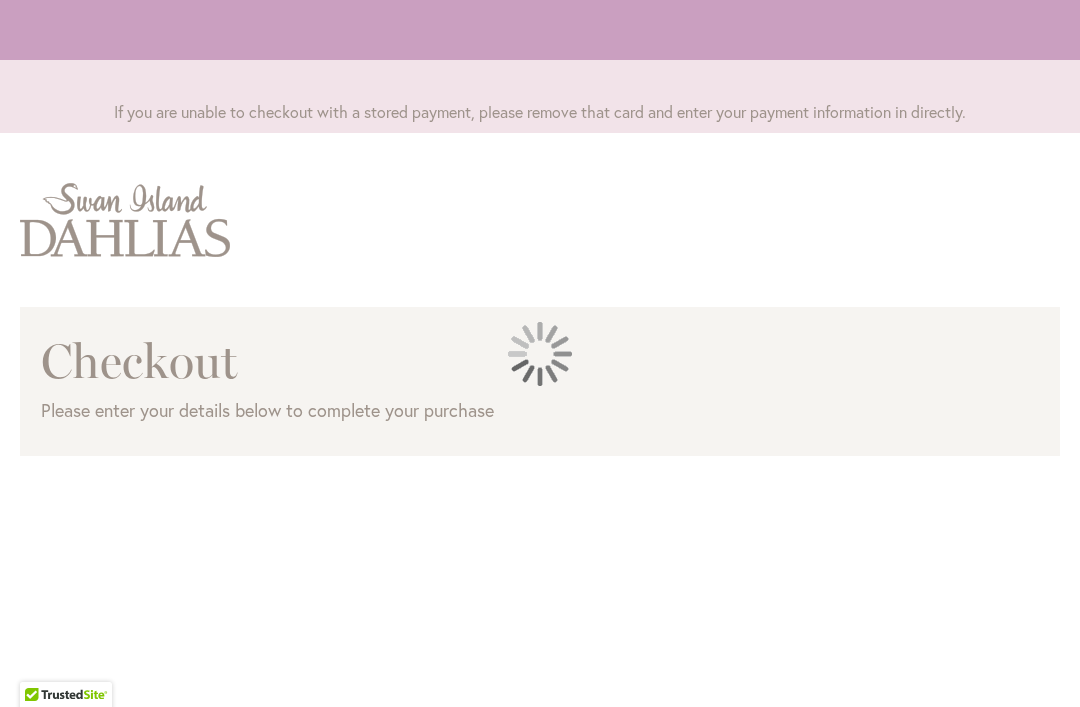 scroll, scrollTop: 0, scrollLeft: 0, axis: both 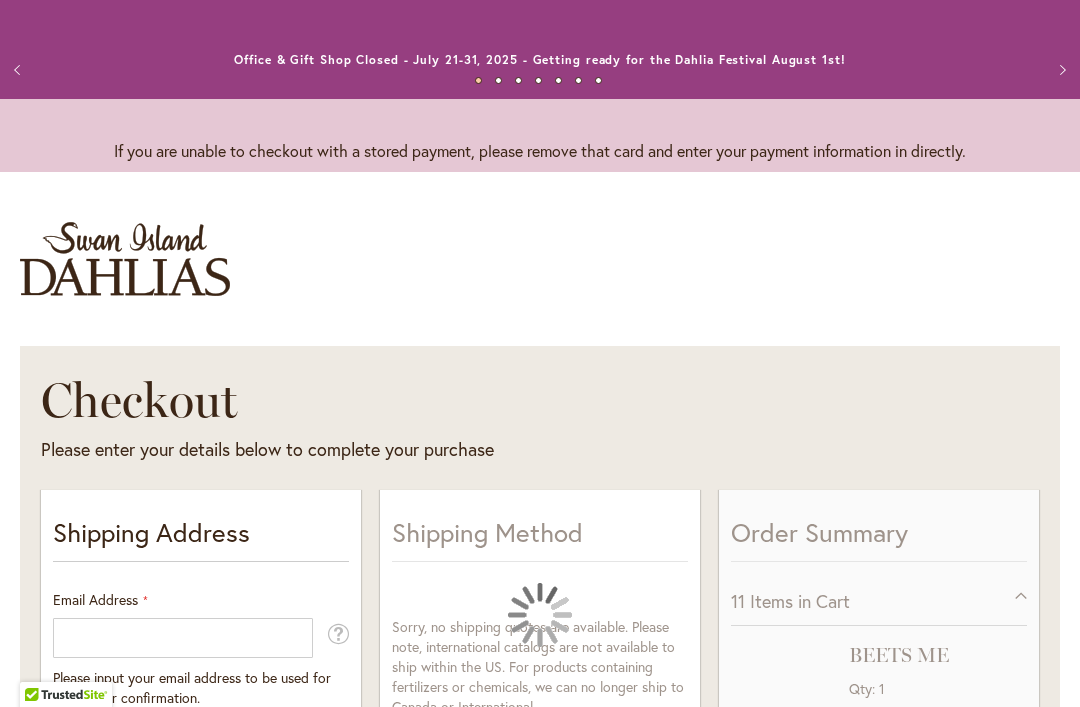 select on "**" 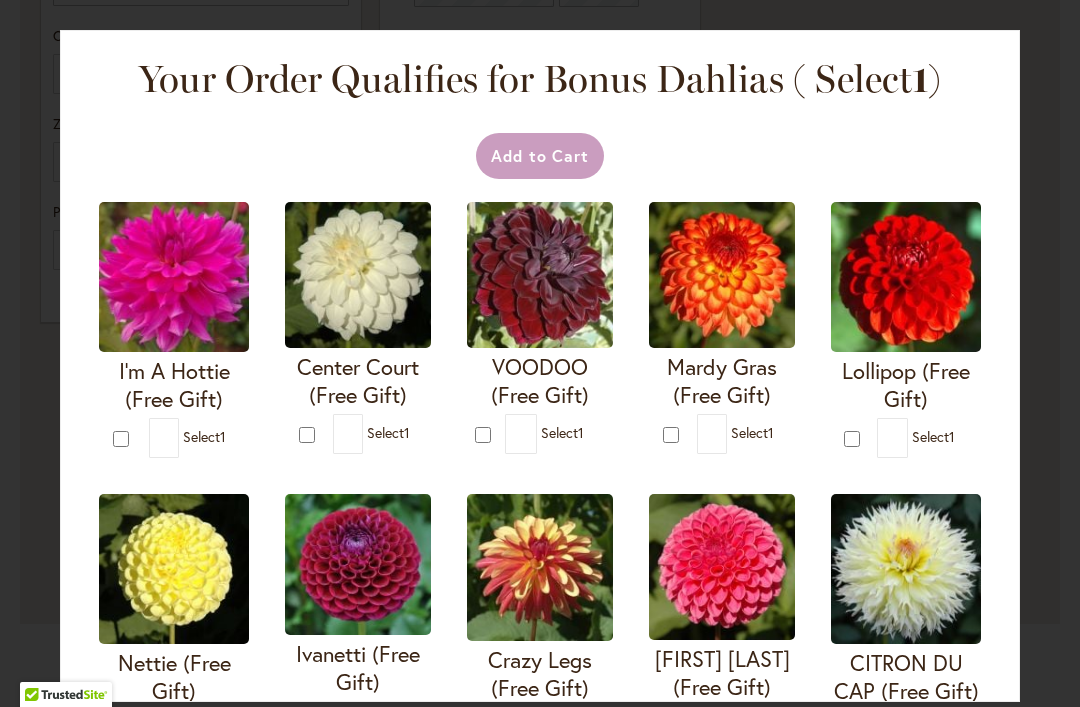 scroll, scrollTop: 1397, scrollLeft: 0, axis: vertical 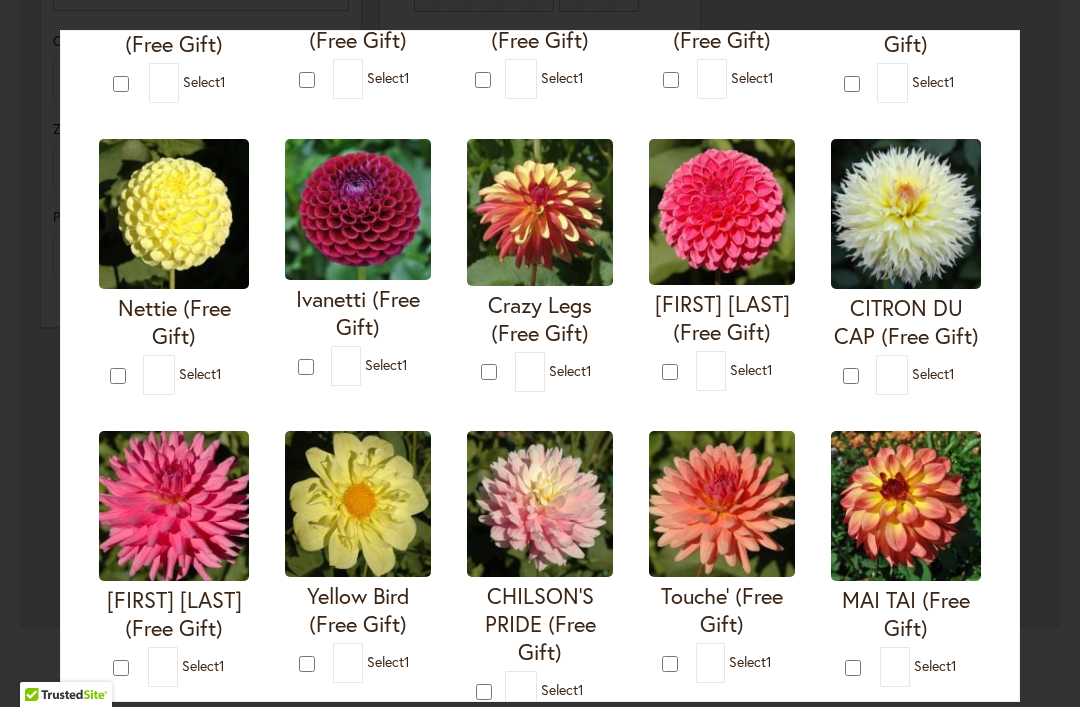click on "Ivanetti (Free Gift)" at bounding box center [358, 313] 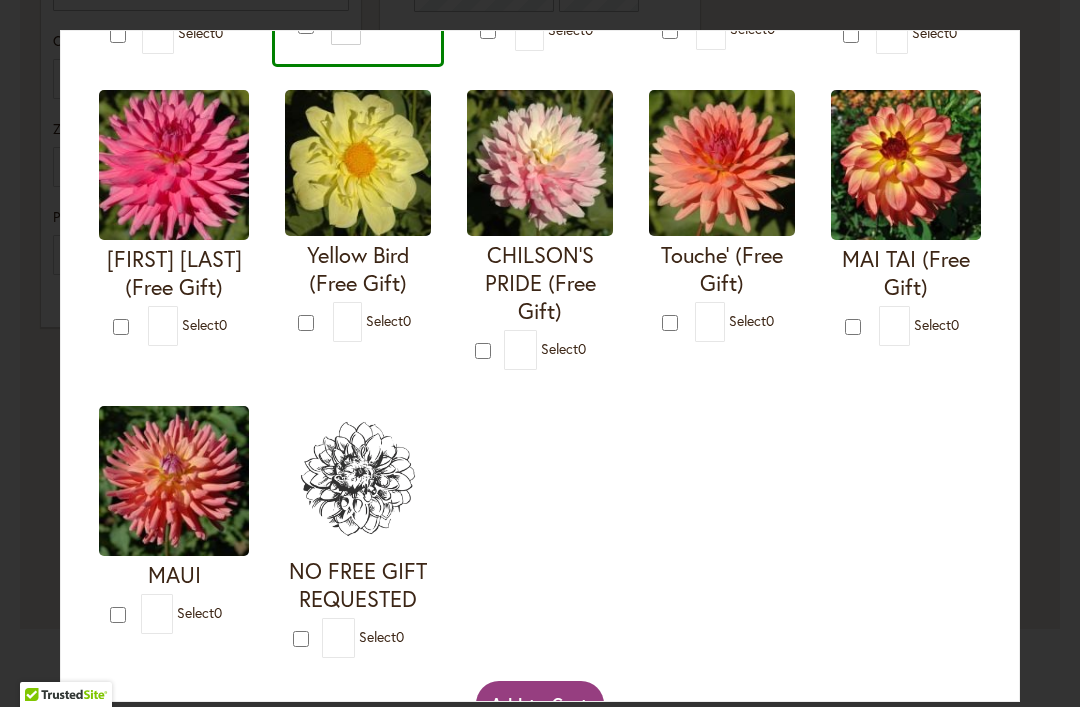 scroll, scrollTop: 695, scrollLeft: 0, axis: vertical 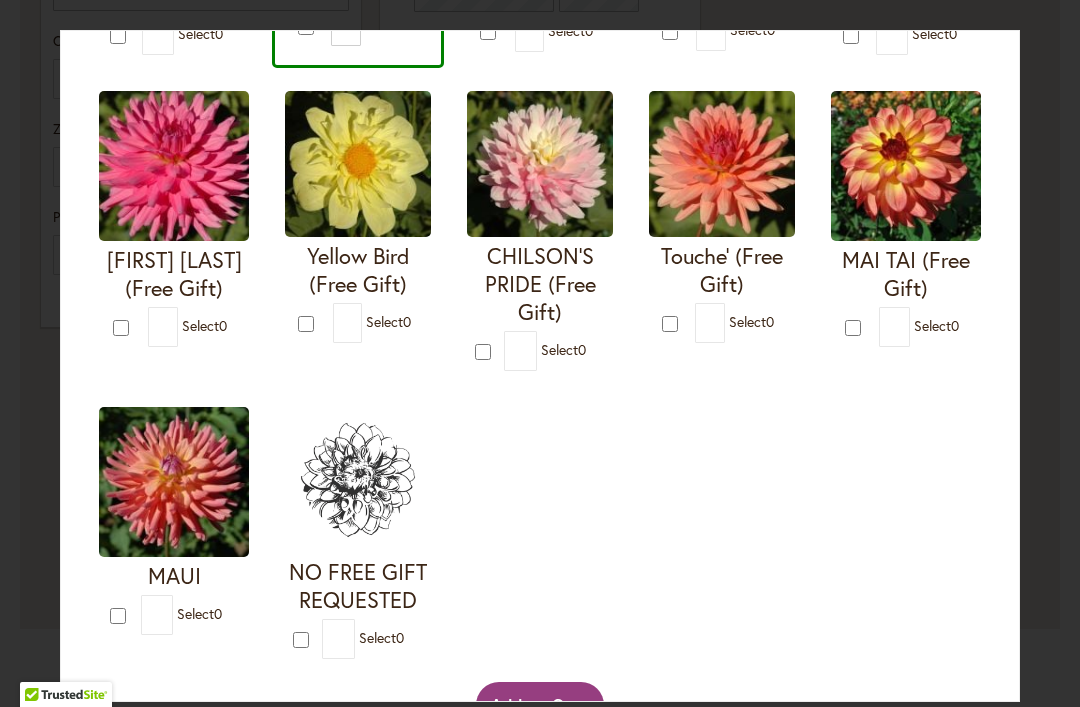 click on "Your Order Qualifies for Bonus Dahlias ( Select                     0
)
Add to Cart
I'm A Hottie (Free Gift)" at bounding box center (540, 353) 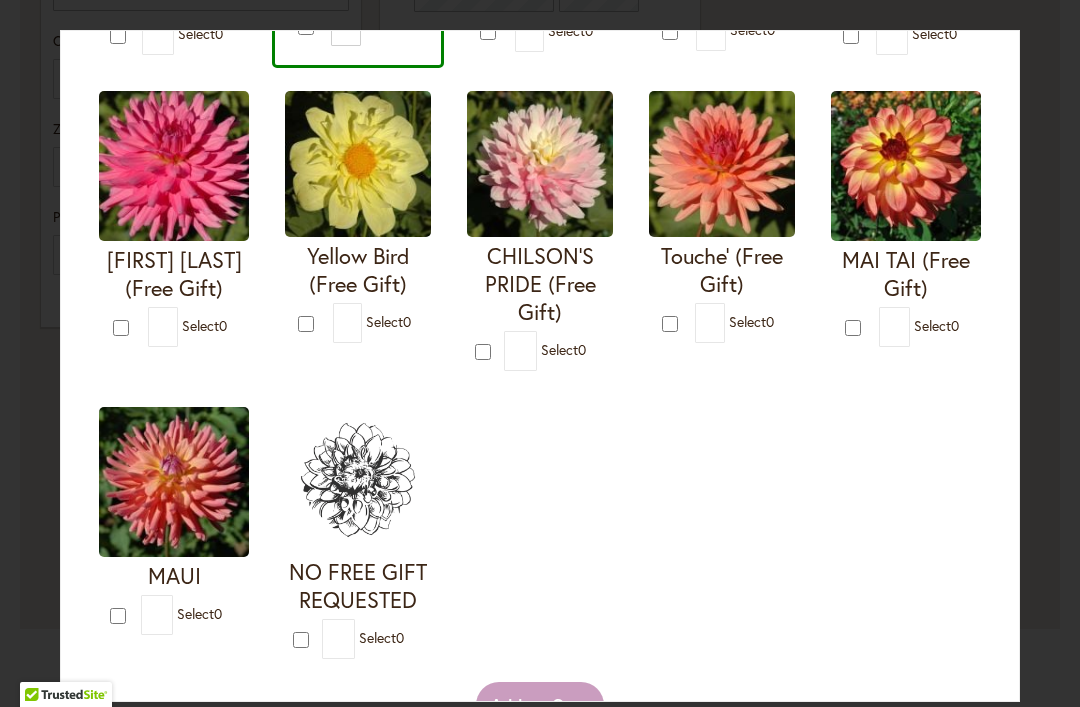 click on "Your Order Qualifies for Bonus Dahlias ( Select                     0
)
Add to Cart
I'm A Hottie (Free Gift)" at bounding box center (540, 353) 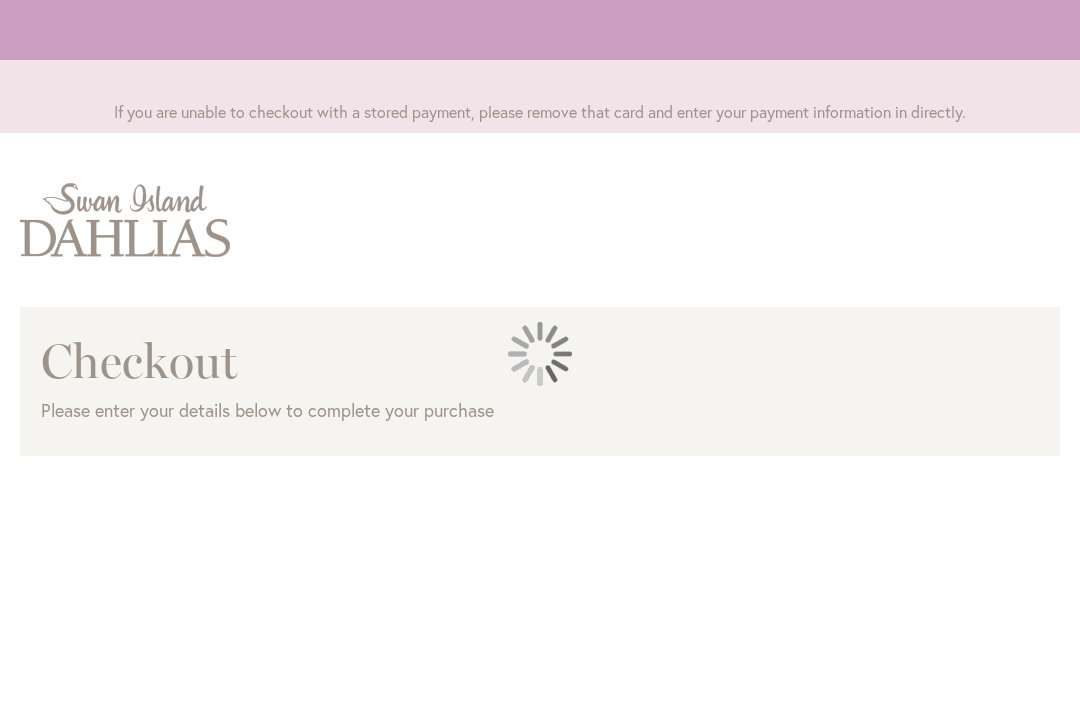 scroll, scrollTop: 0, scrollLeft: 0, axis: both 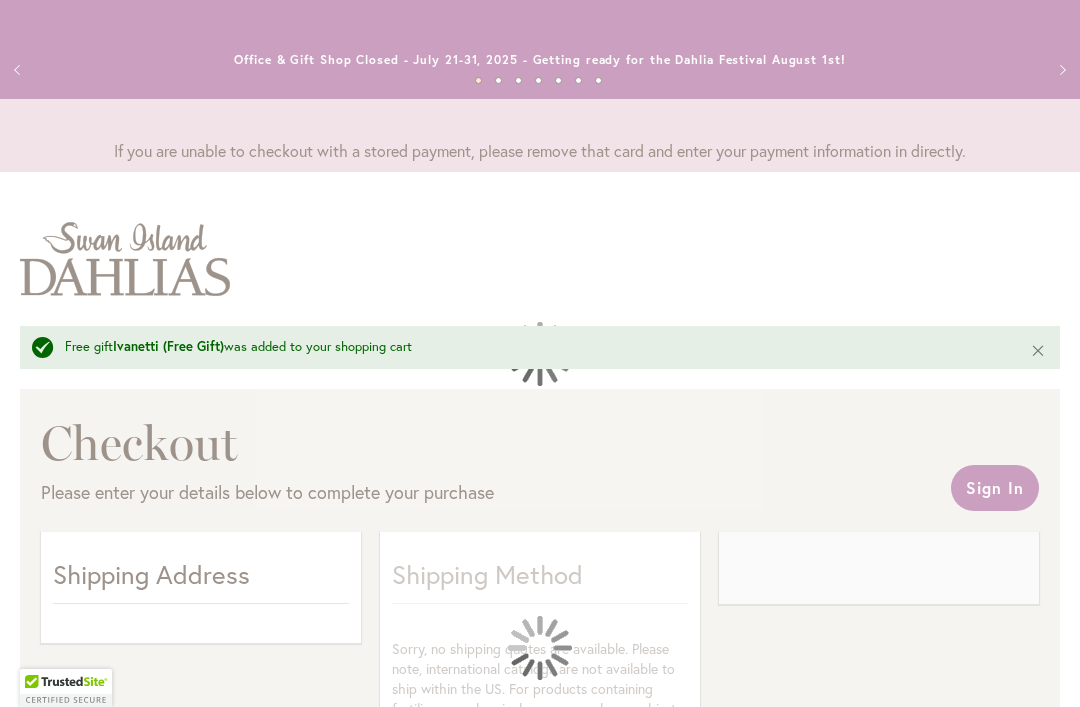 select on "**" 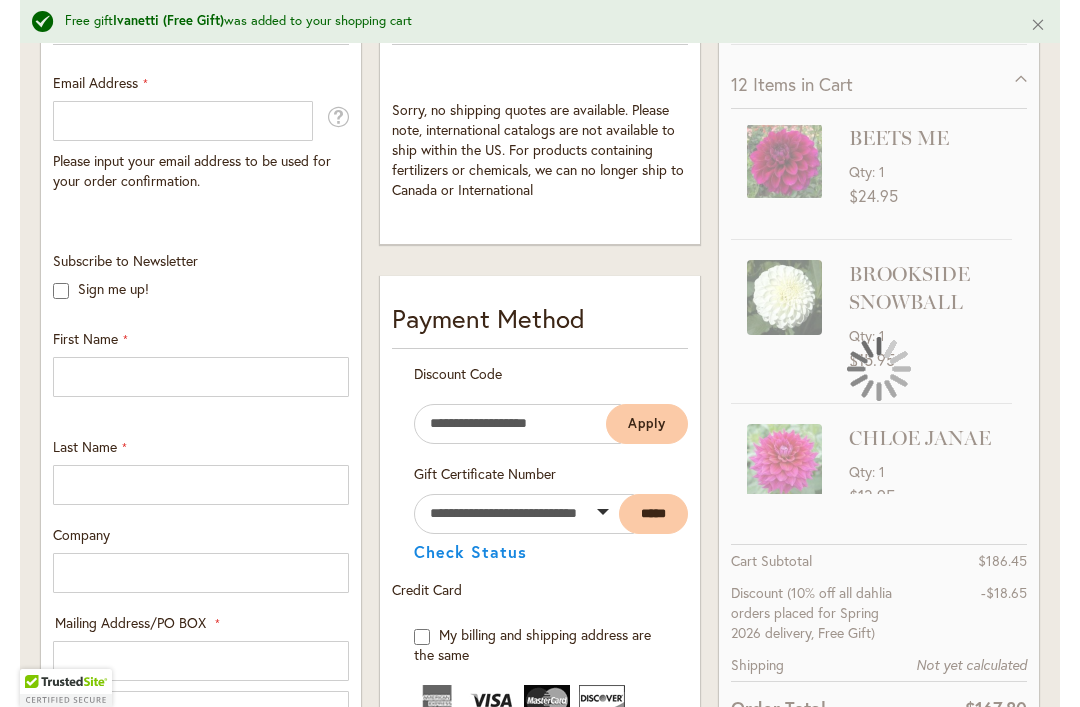 scroll, scrollTop: 590, scrollLeft: 0, axis: vertical 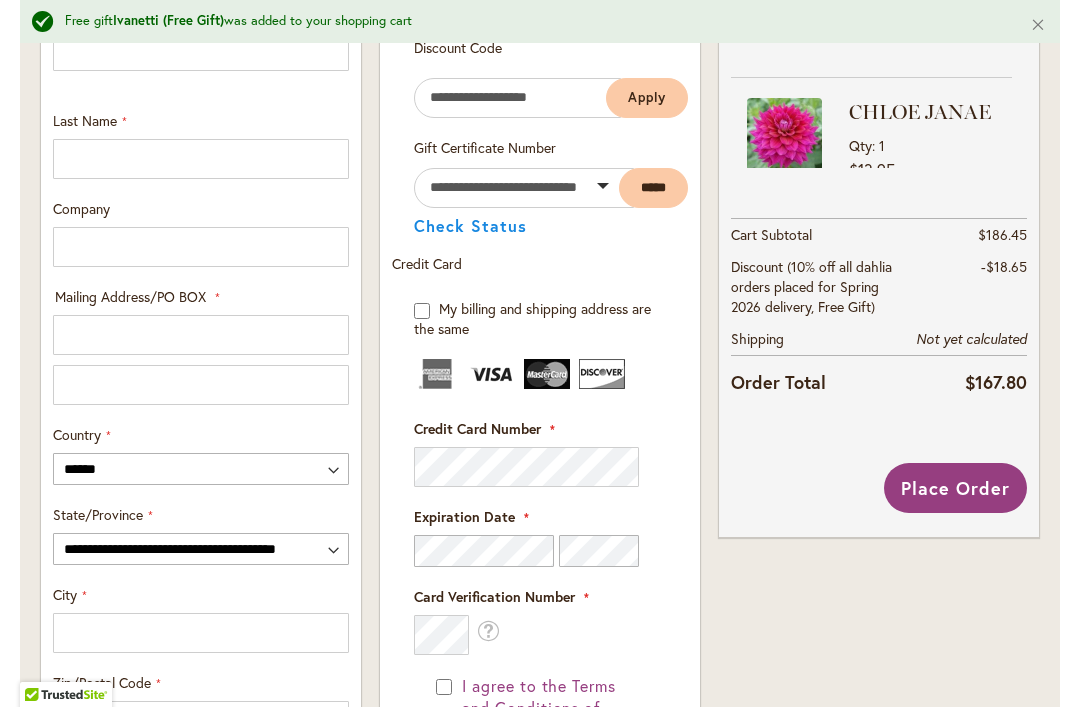 click on "$13.95" at bounding box center [930, 169] 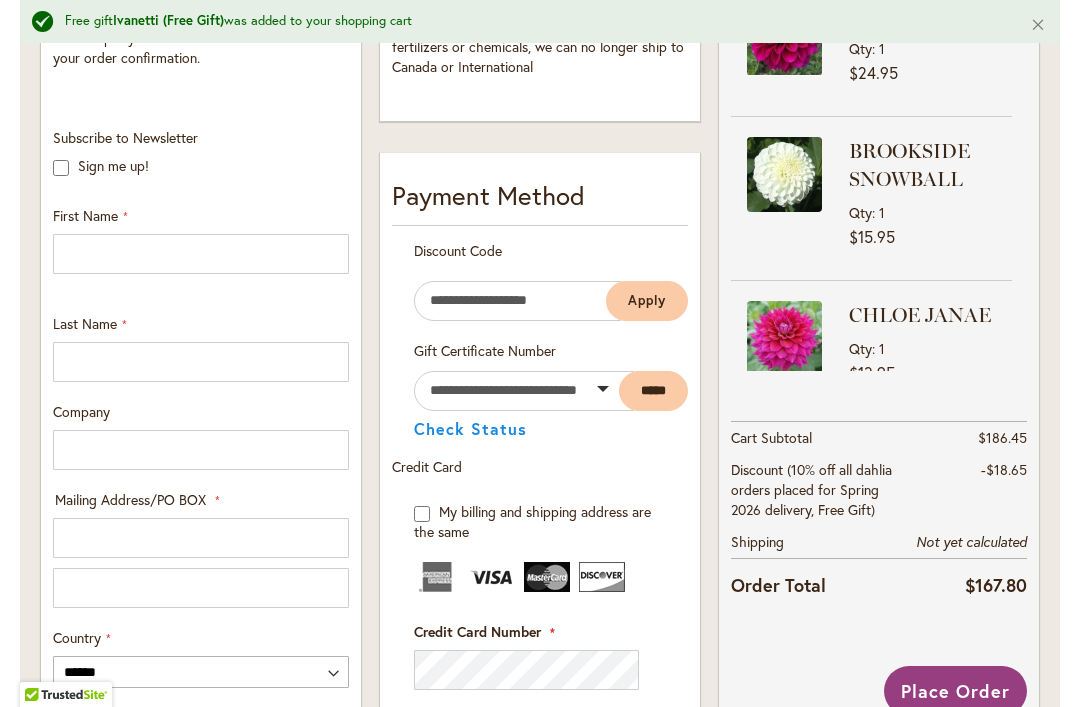 scroll, scrollTop: 682, scrollLeft: 0, axis: vertical 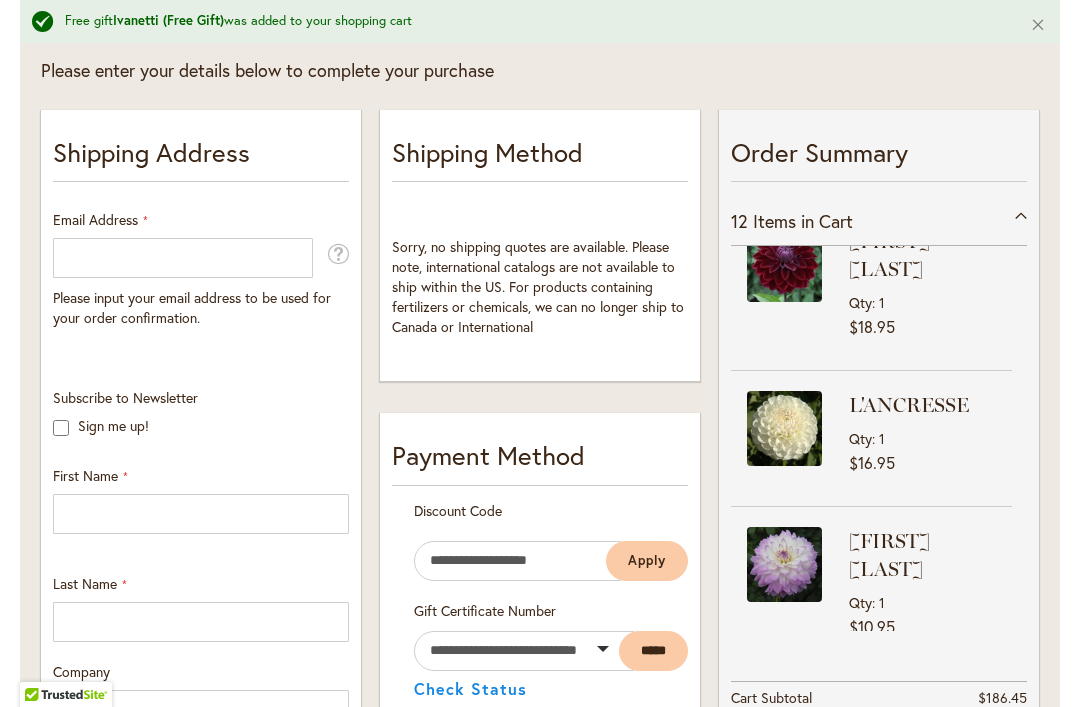click on "[FIRST] [LAST]" at bounding box center [928, 555] 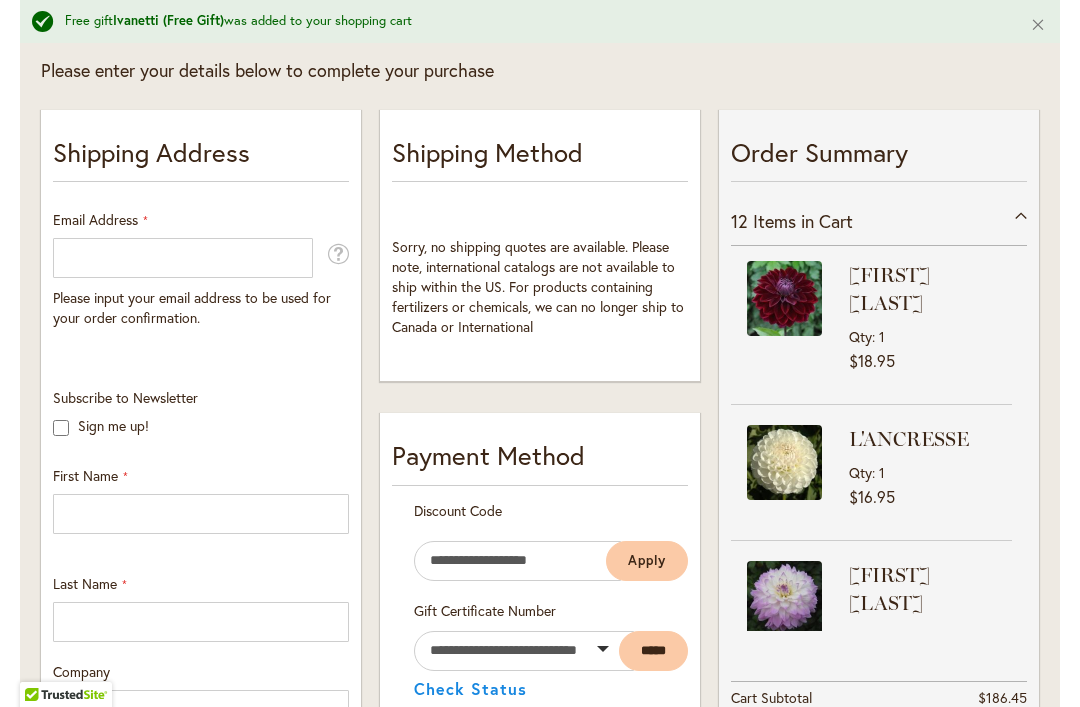 scroll, scrollTop: 867, scrollLeft: 0, axis: vertical 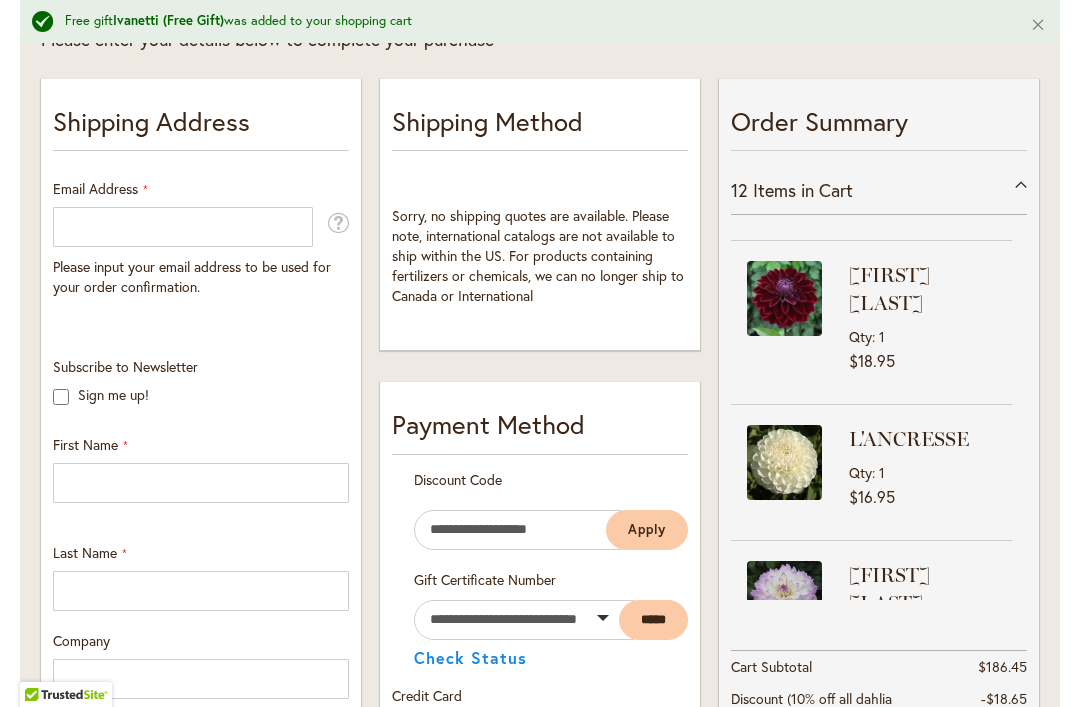 click on "[FIRST] [LAST]
Qty
1
$10.95" at bounding box center (871, 622) 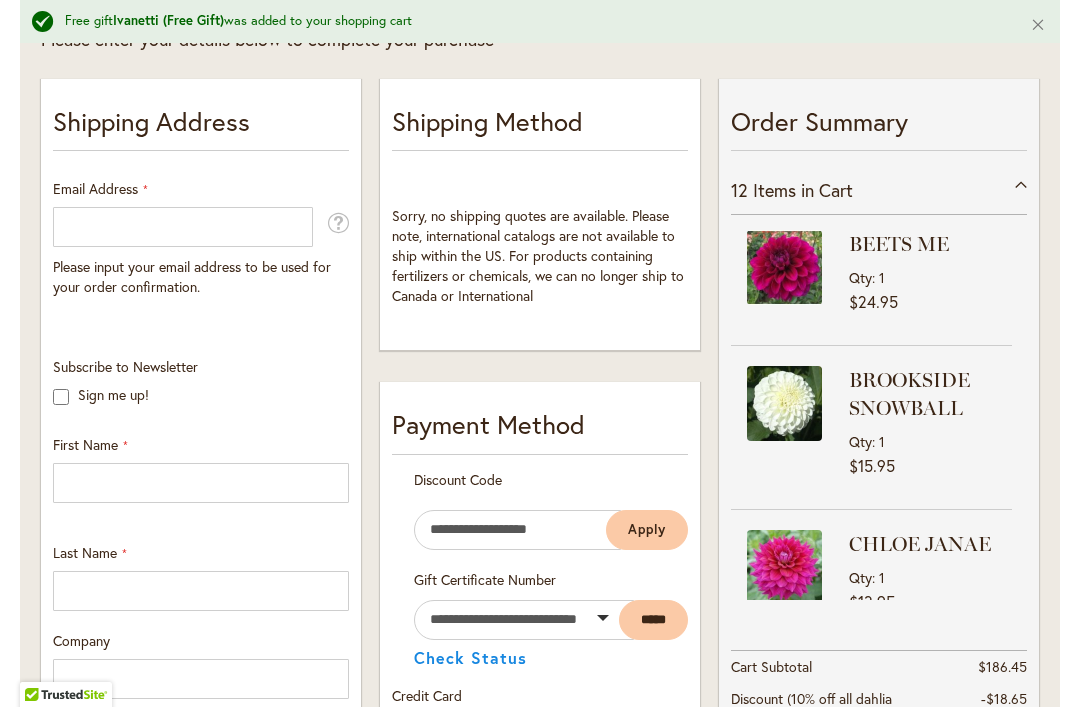scroll, scrollTop: 0, scrollLeft: 0, axis: both 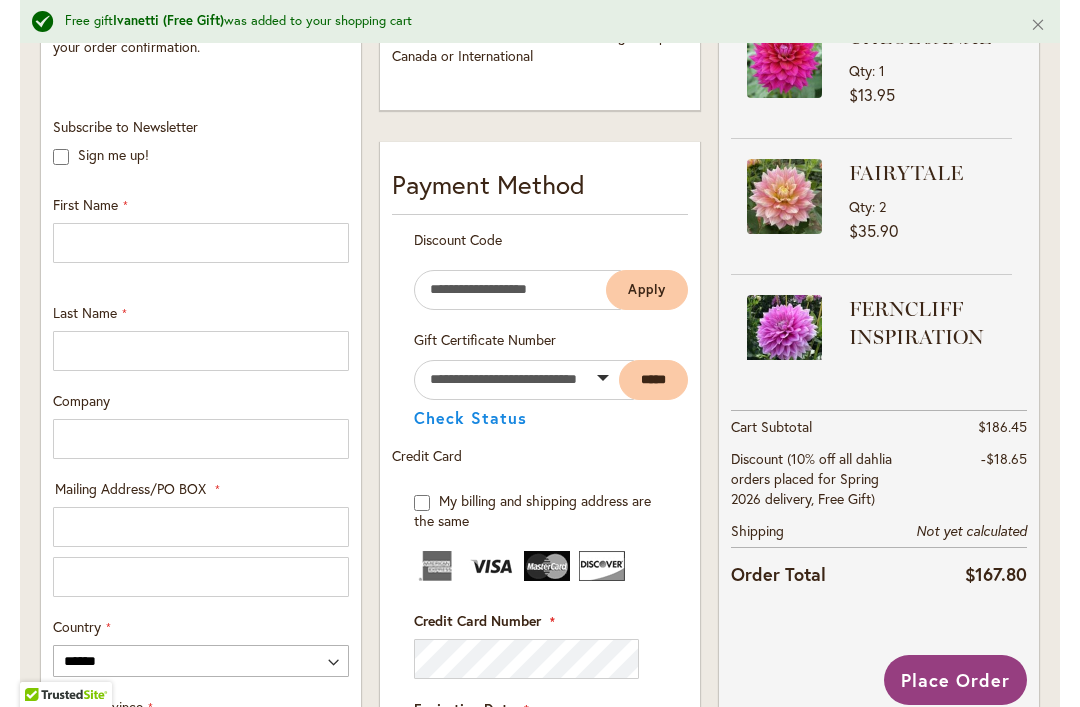 click on "Free gift [LAST] (Free Gift) was added to your shopping cart
Close
Checkout
Please enter your details below to complete your purchase
Sign In
Close
Sign In
[EMAIL]
Password" at bounding box center (540, 564) 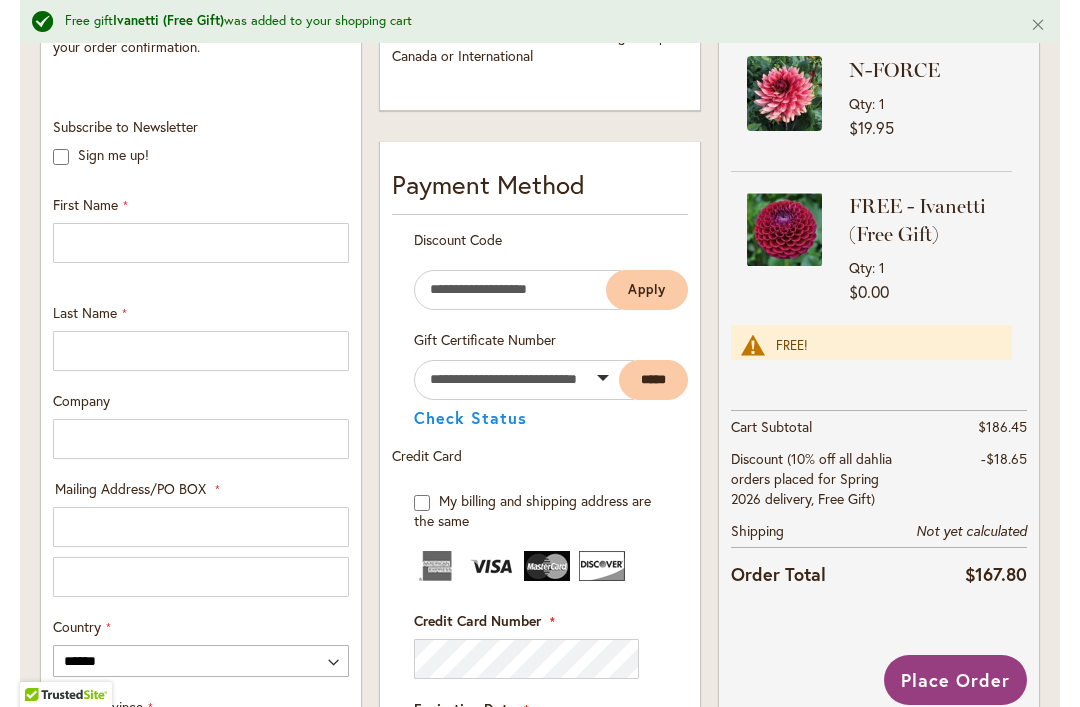 scroll, scrollTop: 1269, scrollLeft: 0, axis: vertical 